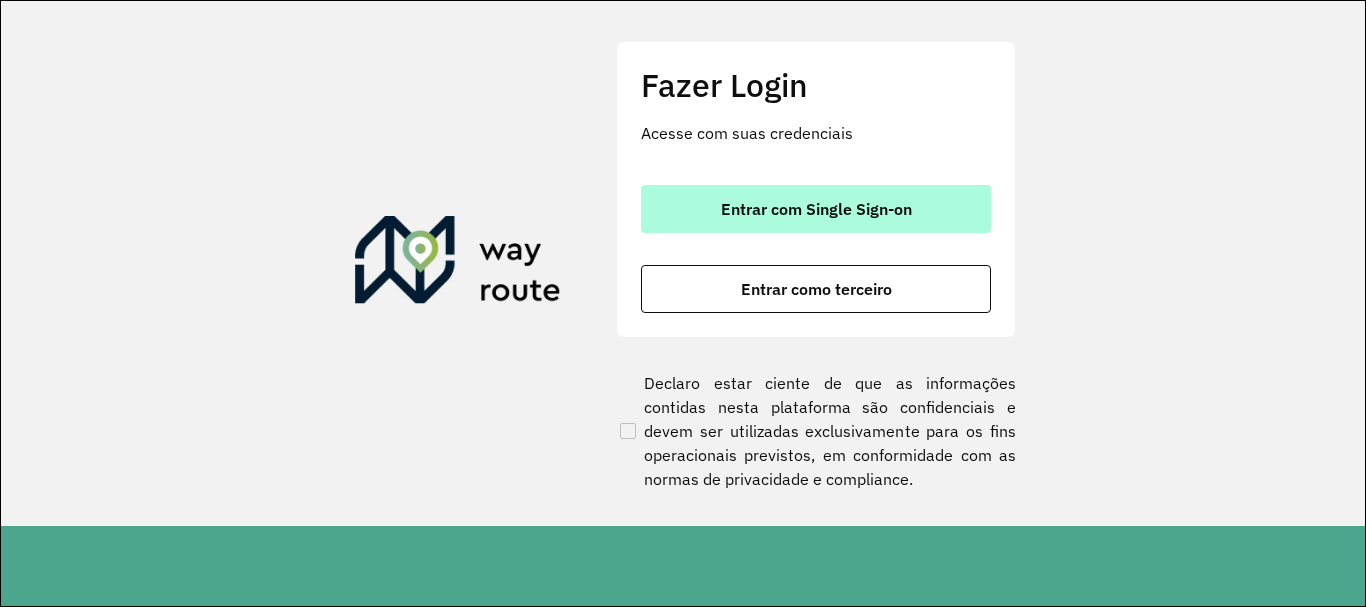scroll, scrollTop: 0, scrollLeft: 0, axis: both 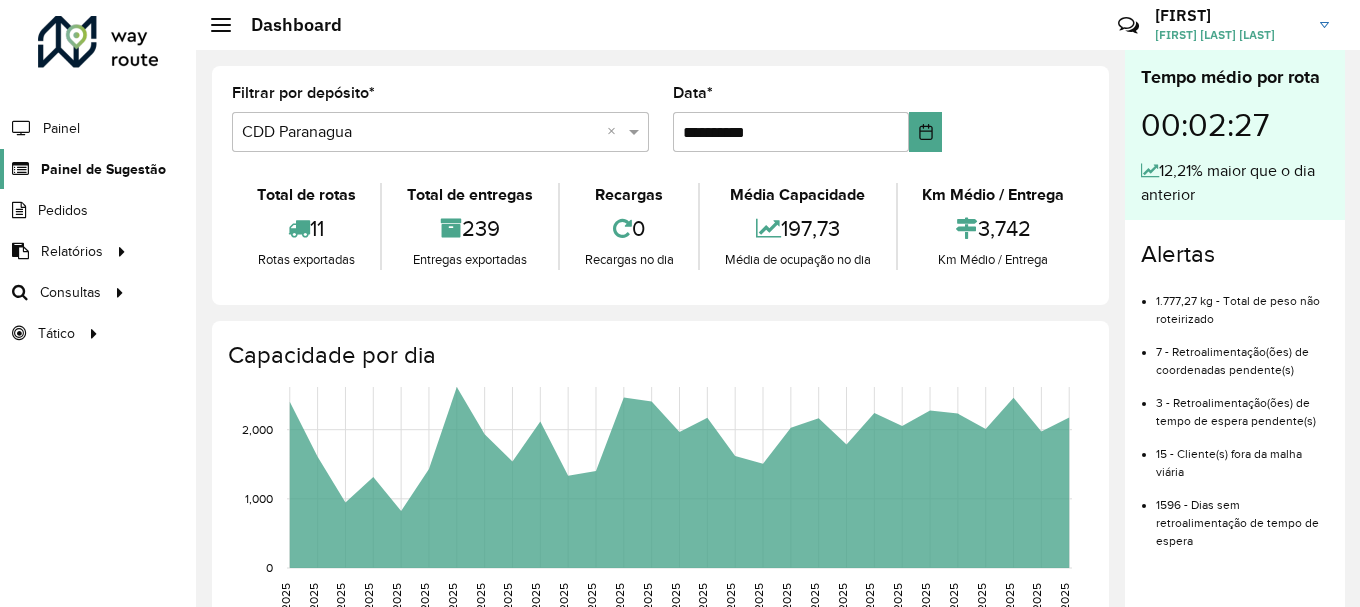 click on "Painel de Sugestão" 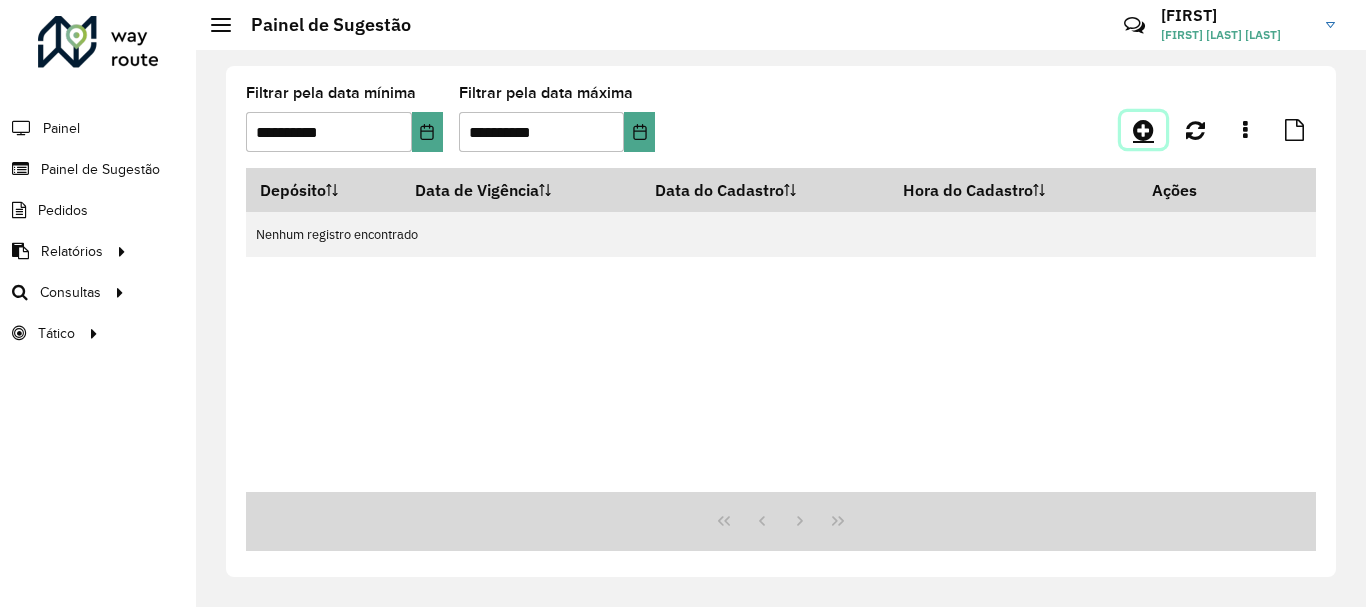 click 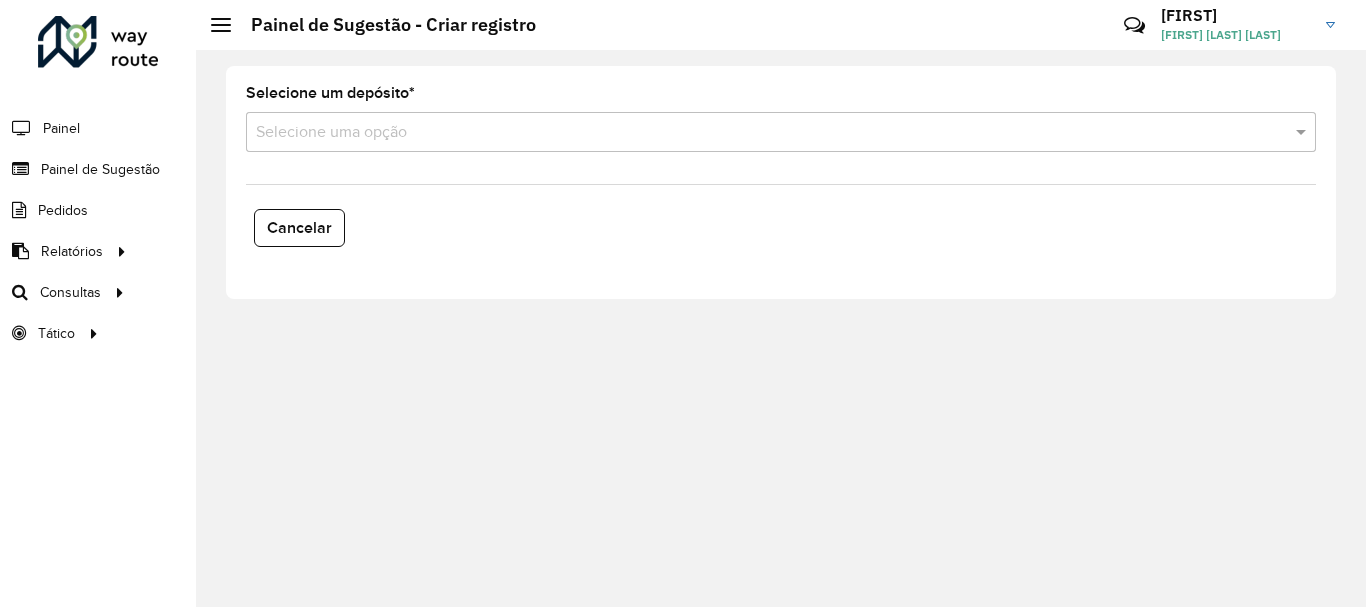 click on "Selecione um depósito  * Selecione uma opção" 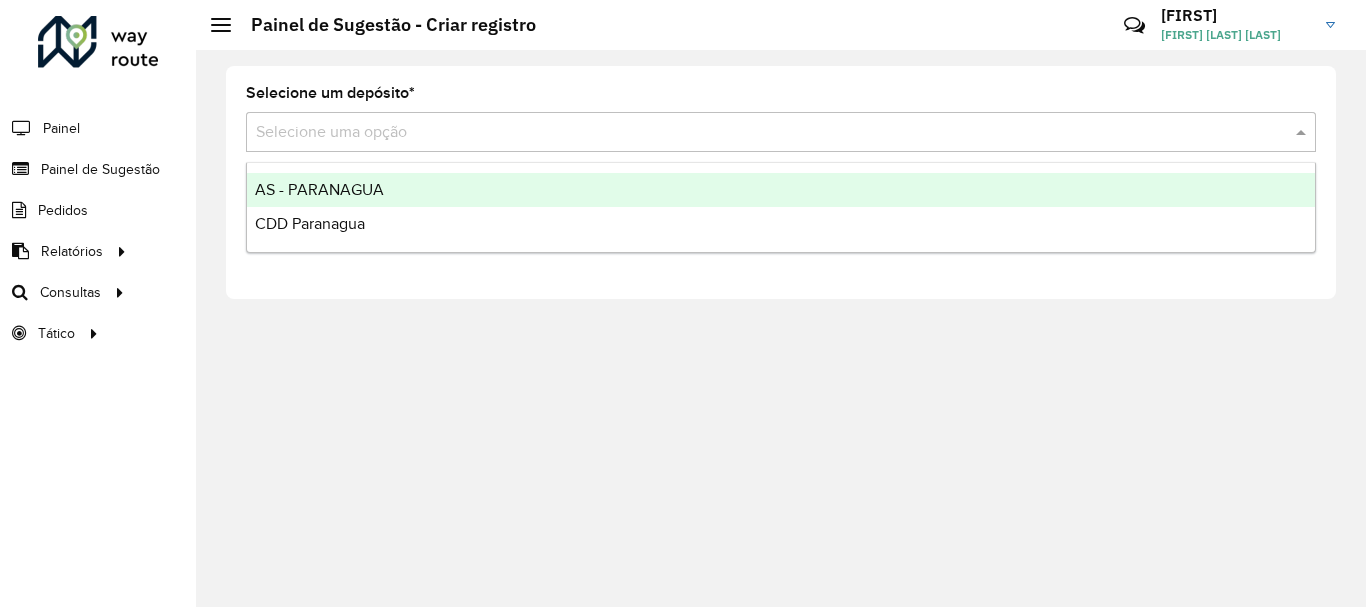 click at bounding box center [761, 133] 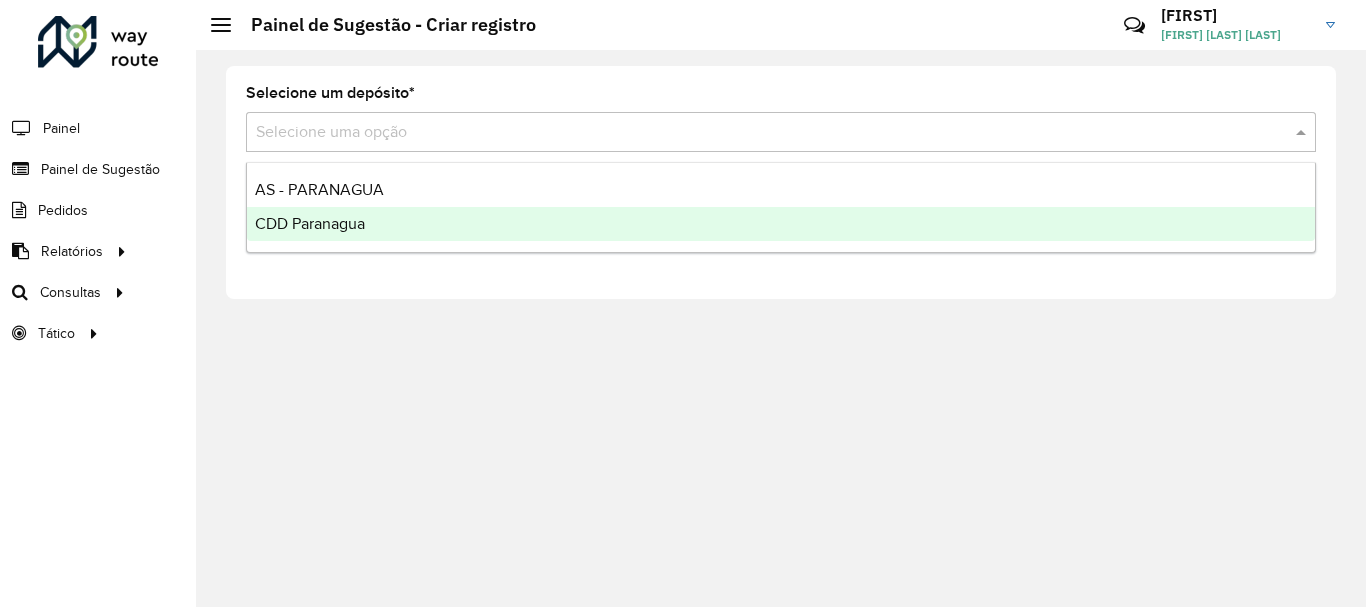 click on "CDD Paranagua" at bounding box center [310, 223] 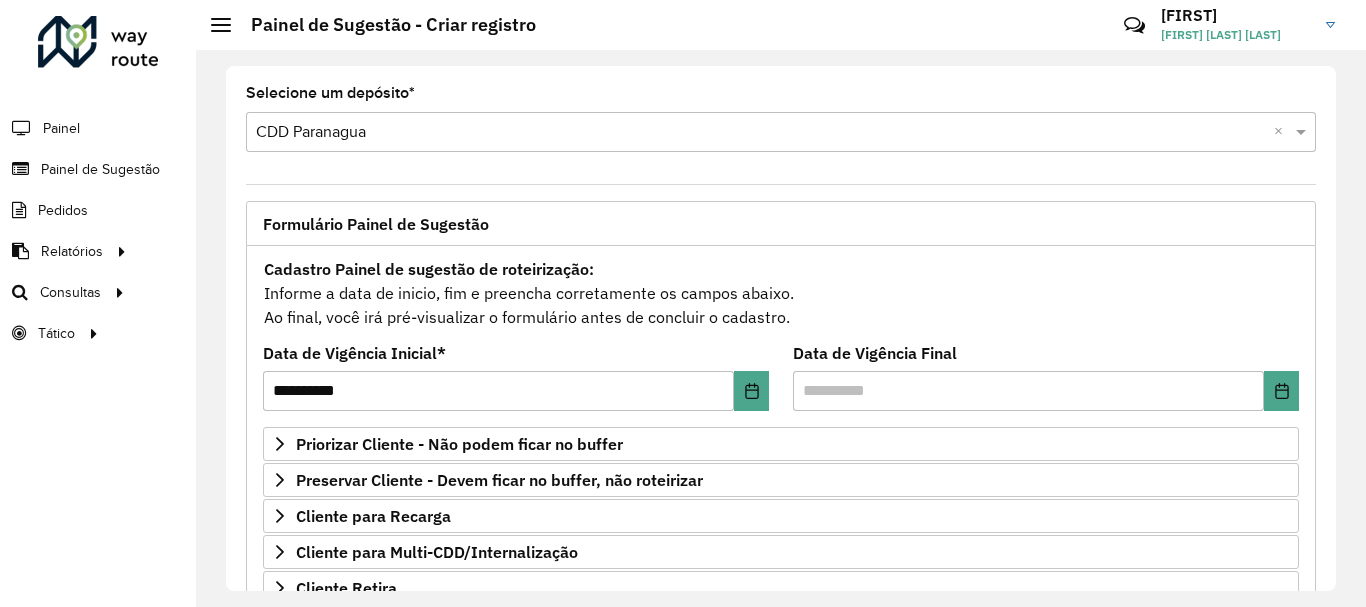 scroll, scrollTop: 300, scrollLeft: 0, axis: vertical 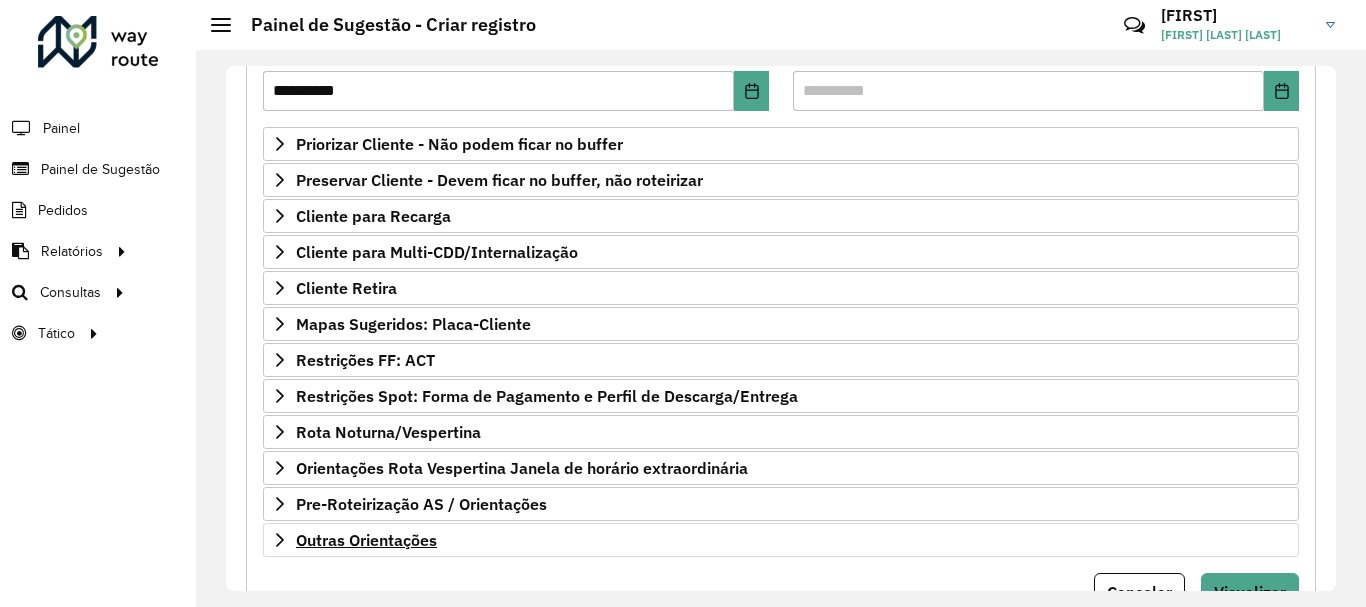 drag, startPoint x: 316, startPoint y: 557, endPoint x: 325, endPoint y: 549, distance: 12.0415945 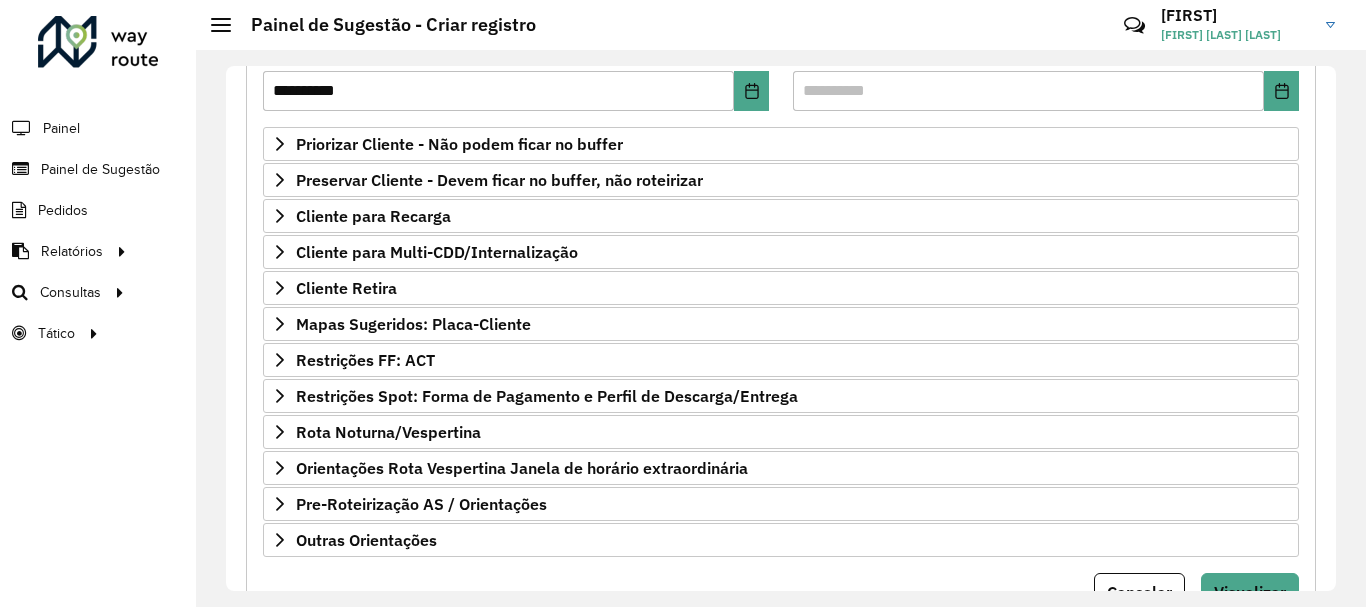 scroll, scrollTop: 390, scrollLeft: 0, axis: vertical 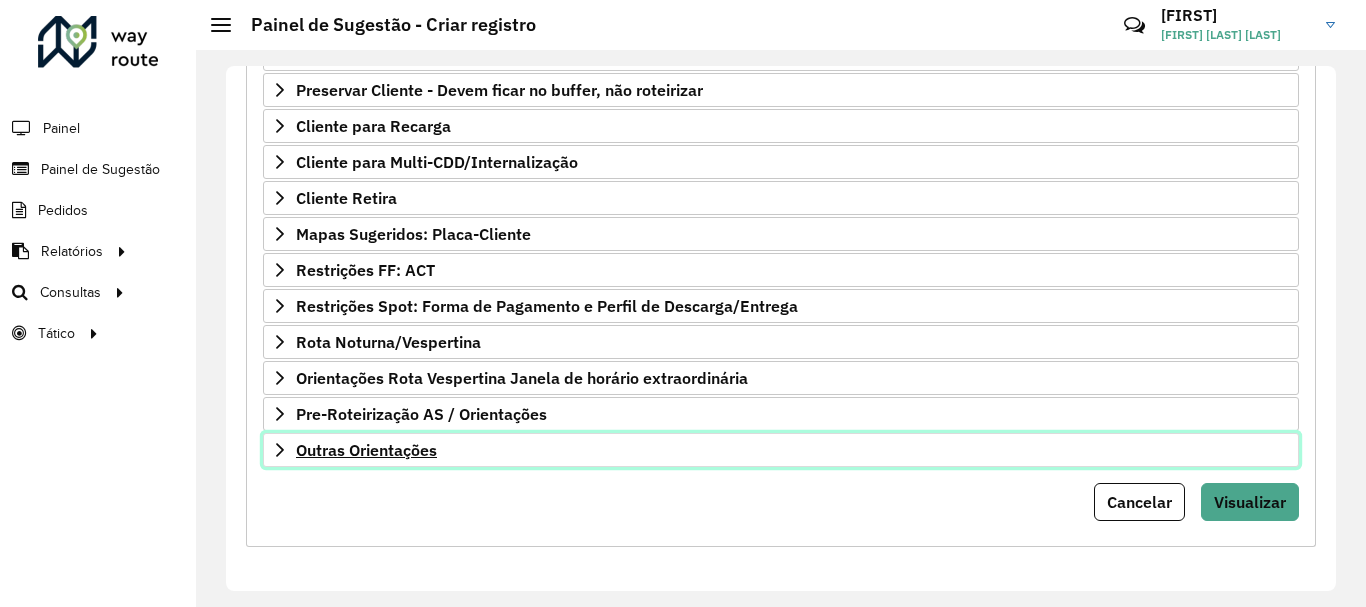 click on "Outras Orientações" at bounding box center [366, 450] 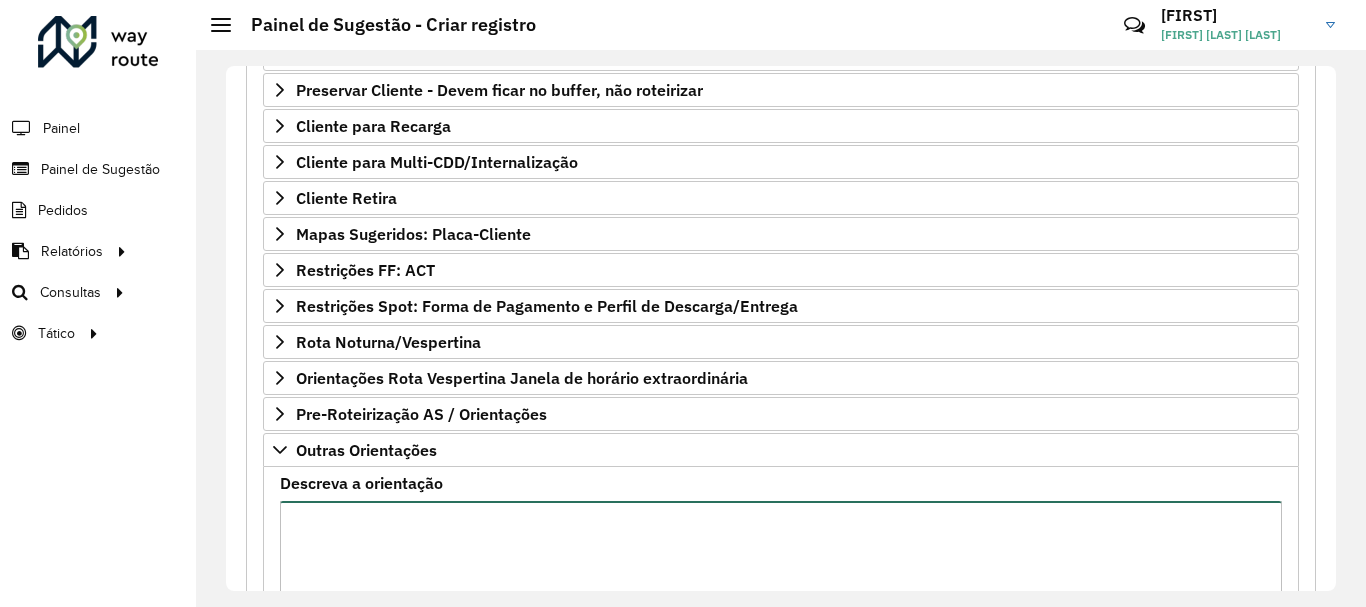 click on "Descreva a orientação" at bounding box center (781, 585) 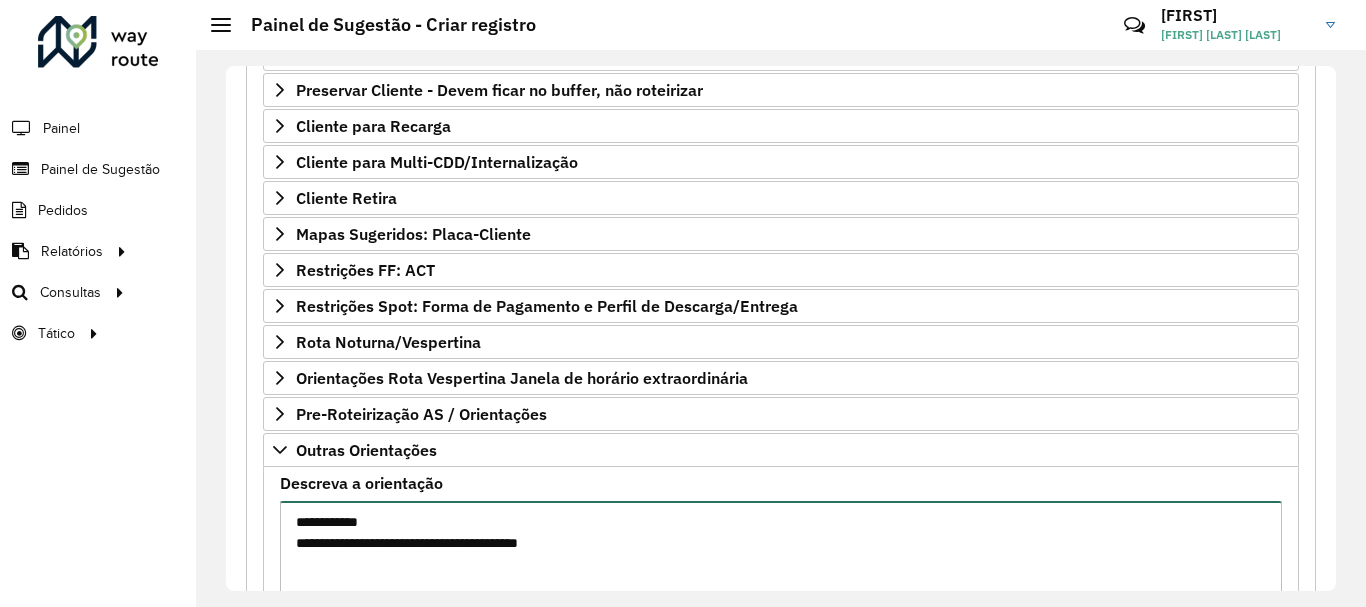 scroll, scrollTop: 290, scrollLeft: 0, axis: vertical 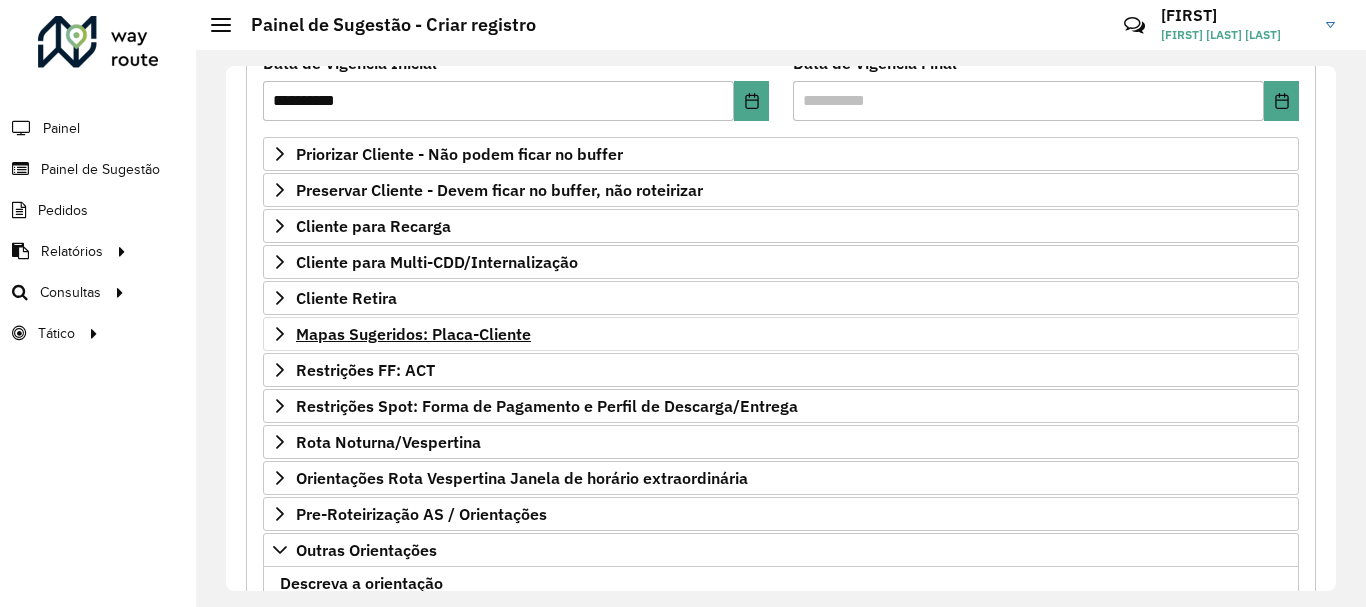 type on "**********" 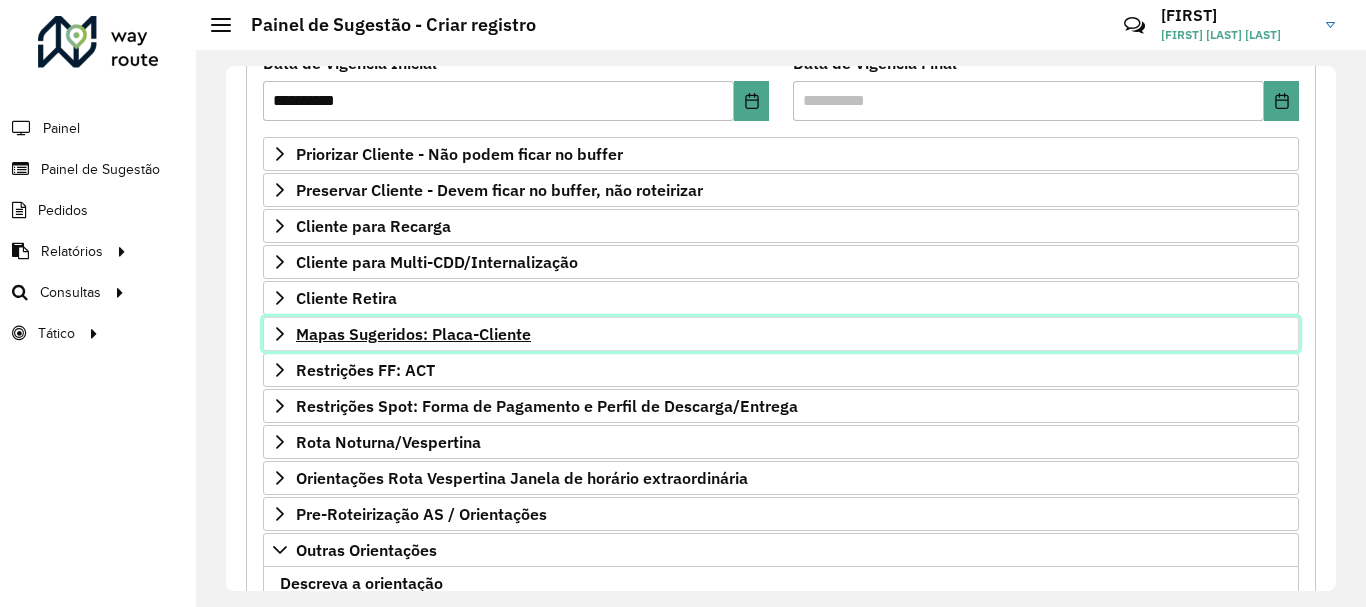 click on "Mapas Sugeridos: Placa-Cliente" at bounding box center (413, 334) 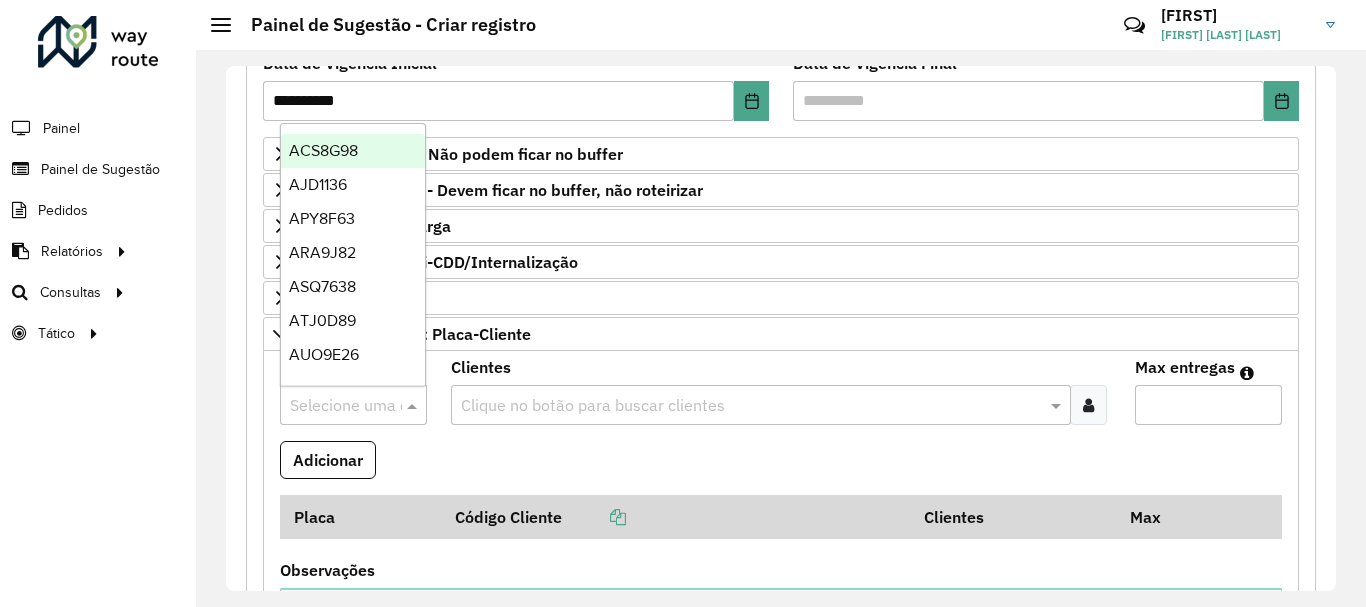 click at bounding box center (333, 406) 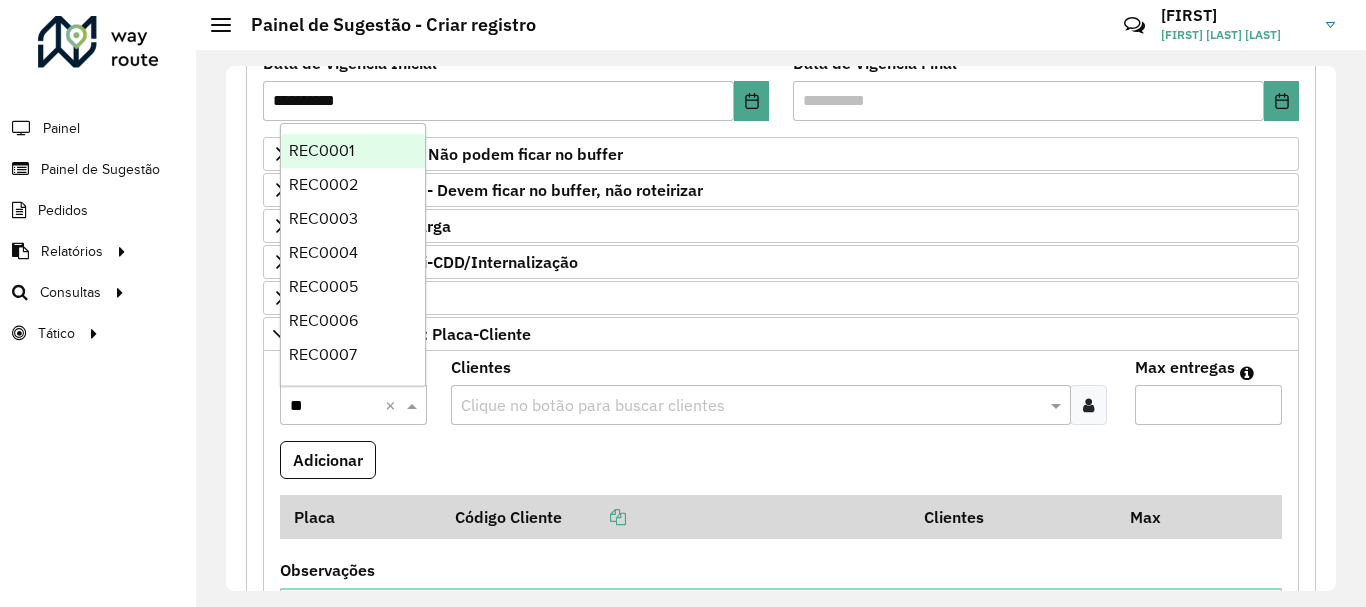 type on "***" 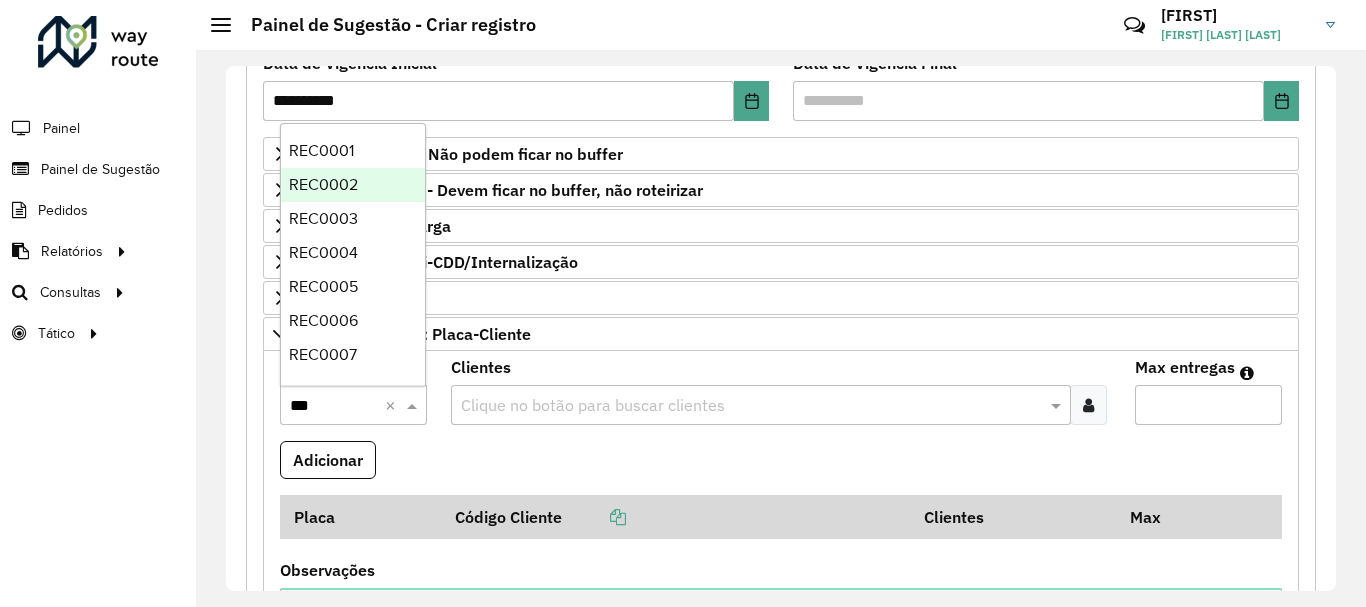 click on "REC0001" at bounding box center (321, 150) 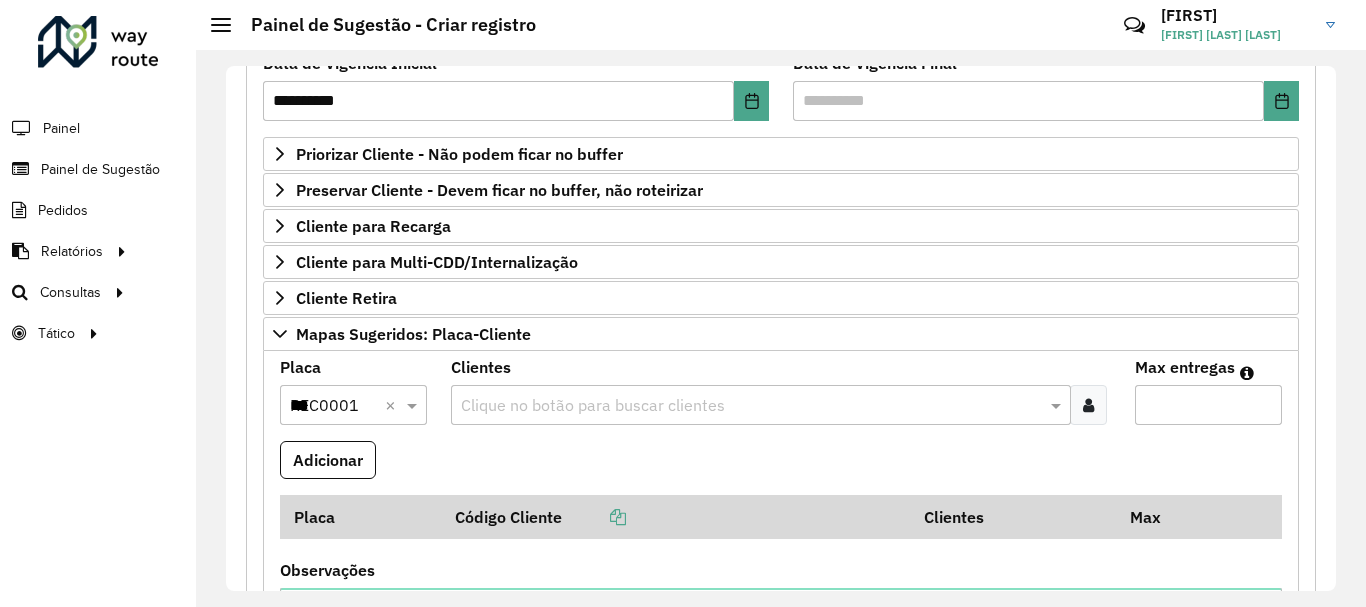 type 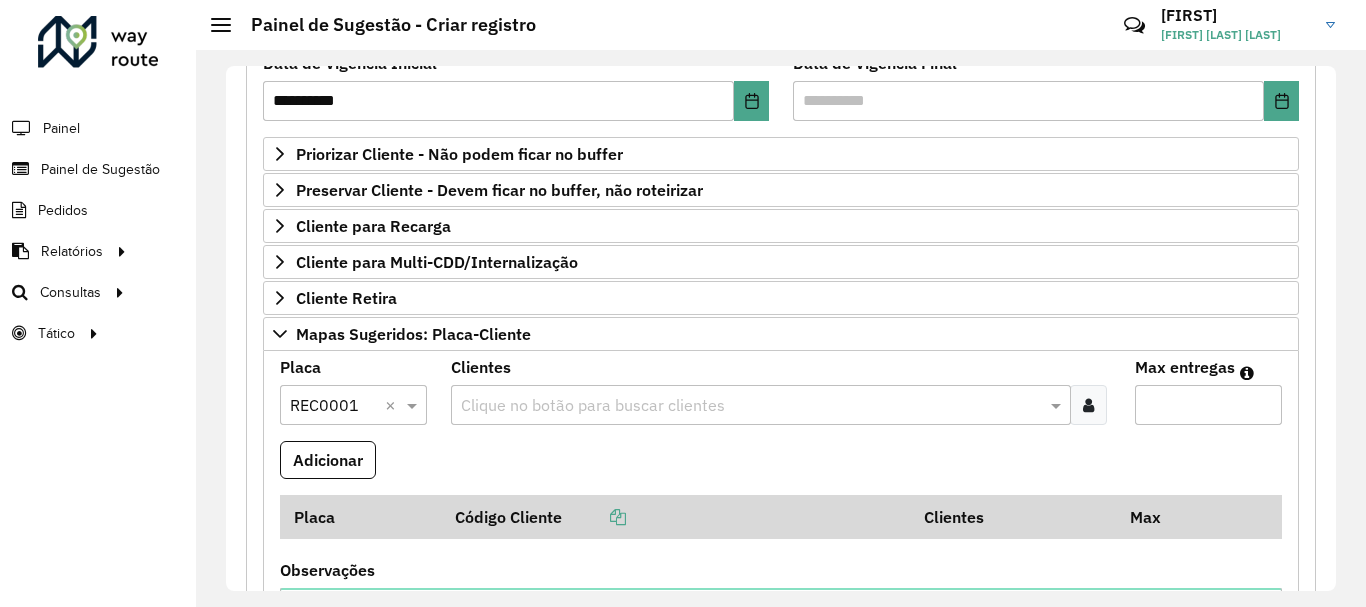 click at bounding box center (1088, 405) 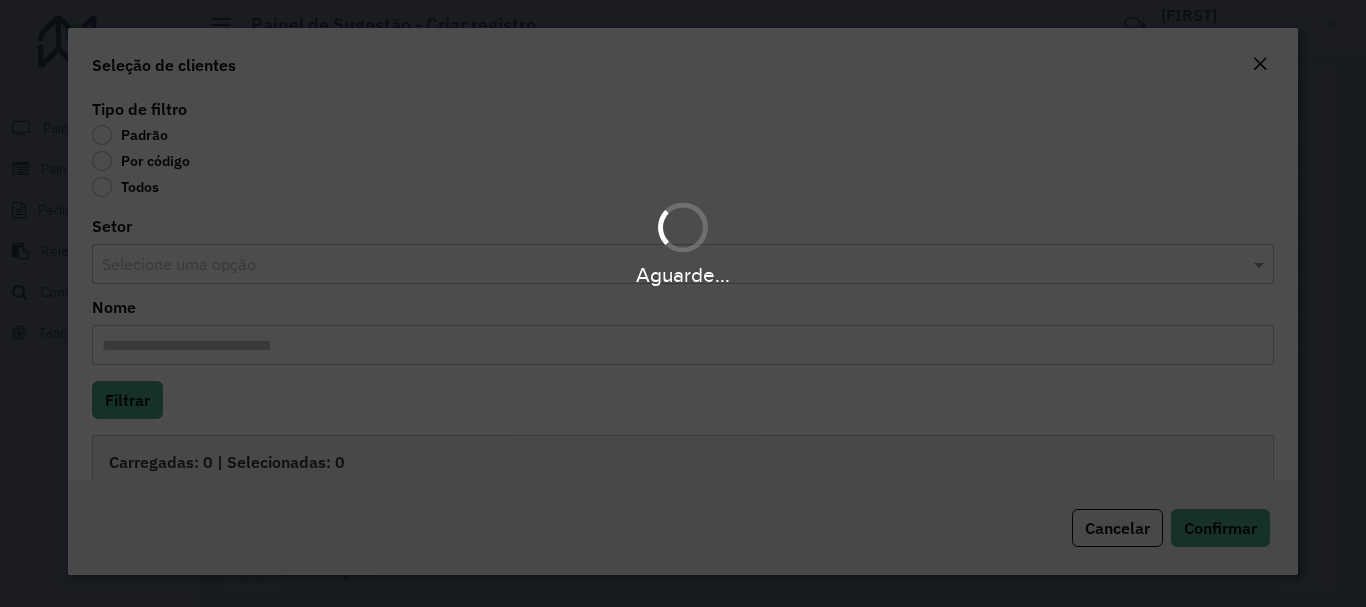 click on "Aguarde..." at bounding box center [683, 303] 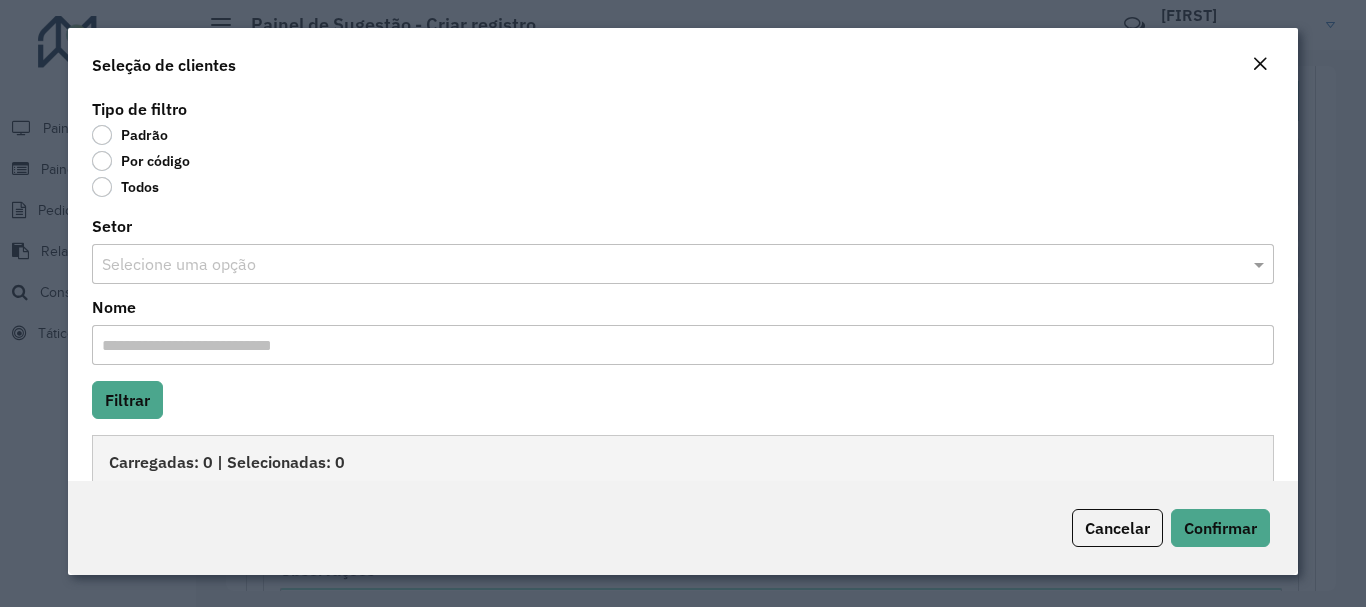 click on "Por código" 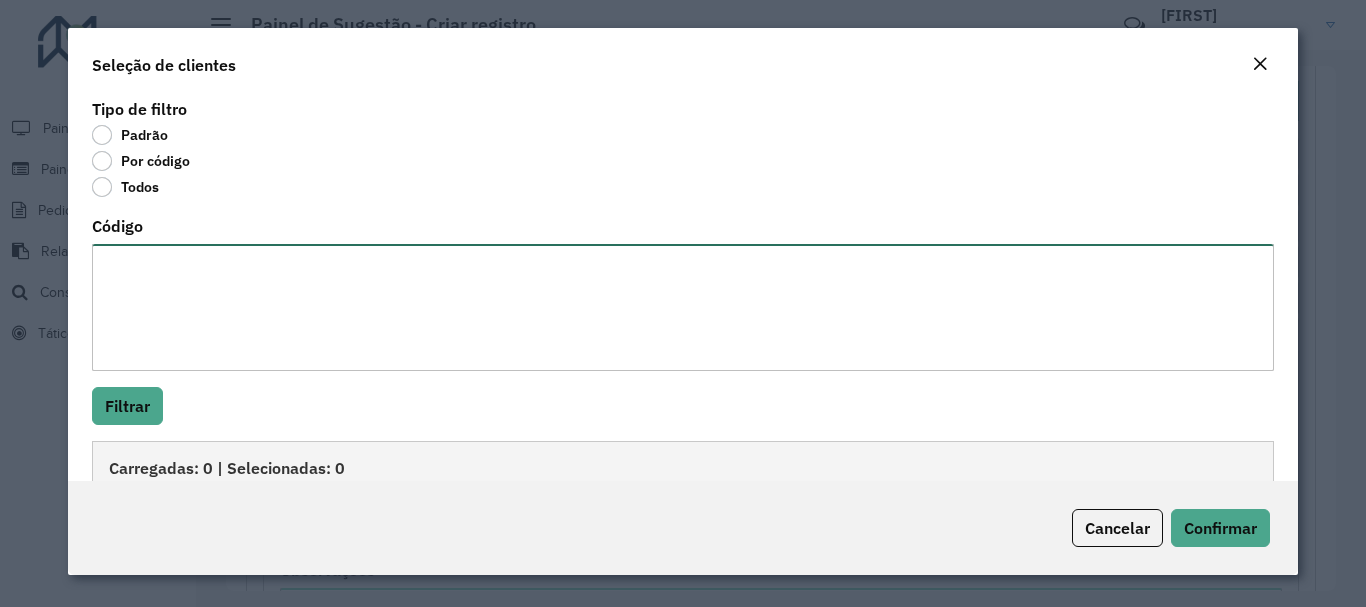 click on "Código" at bounding box center (682, 307) 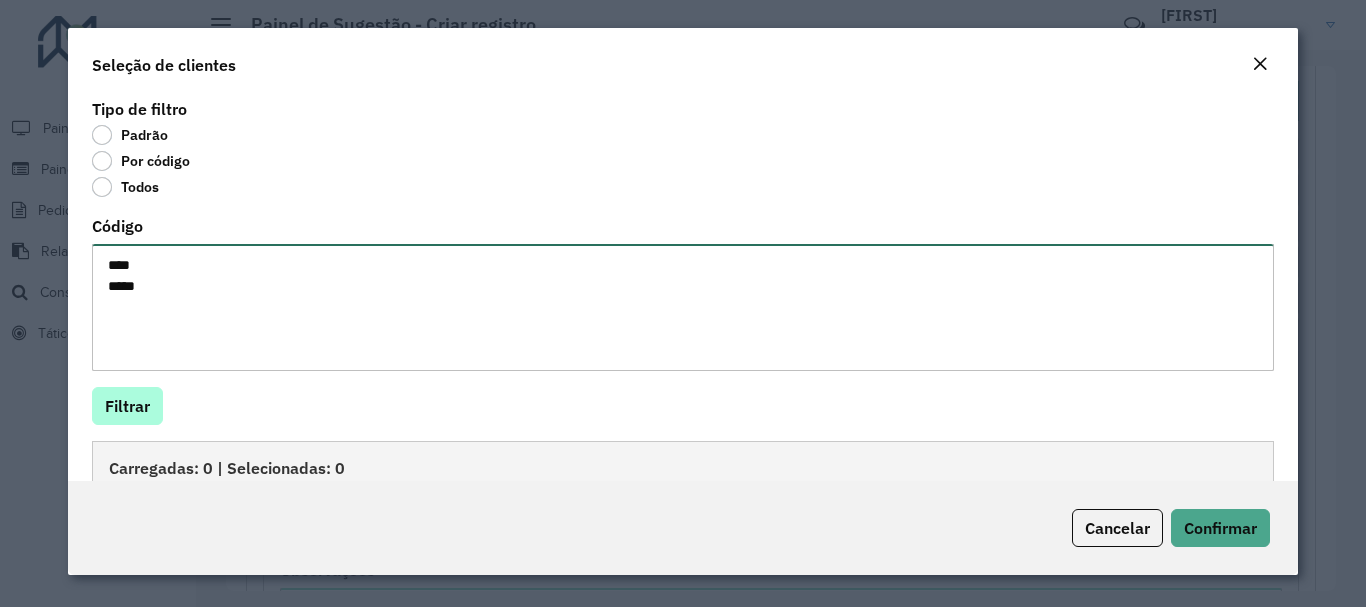type on "****
****" 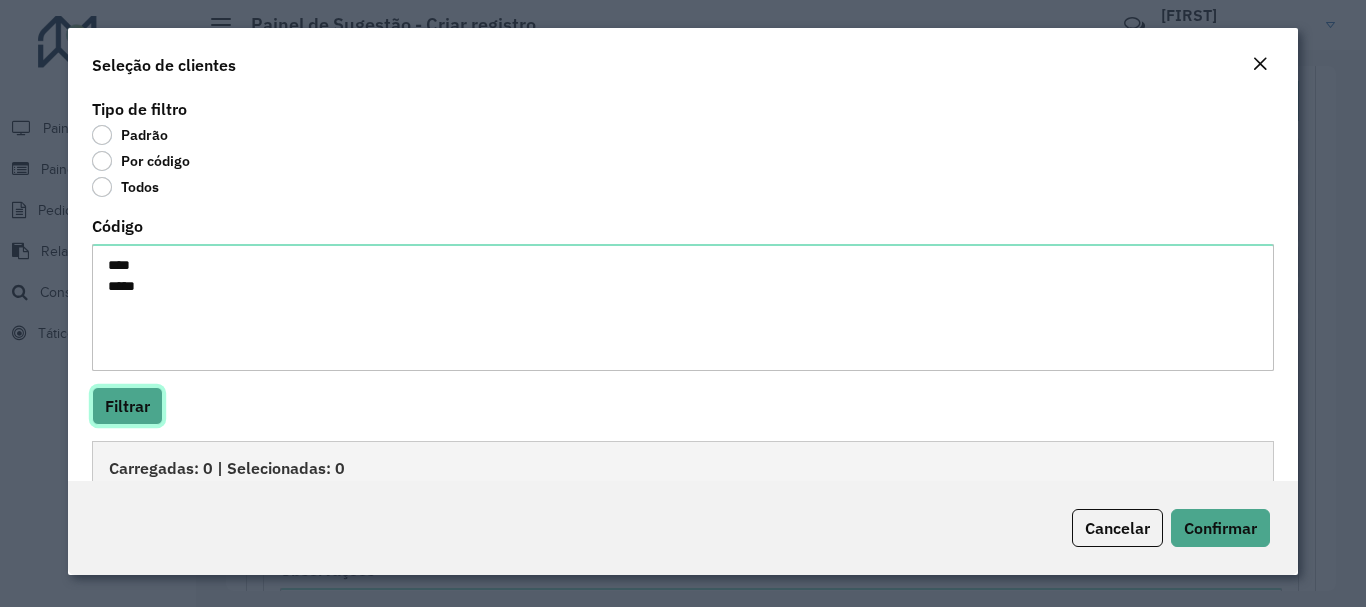 click on "Filtrar" 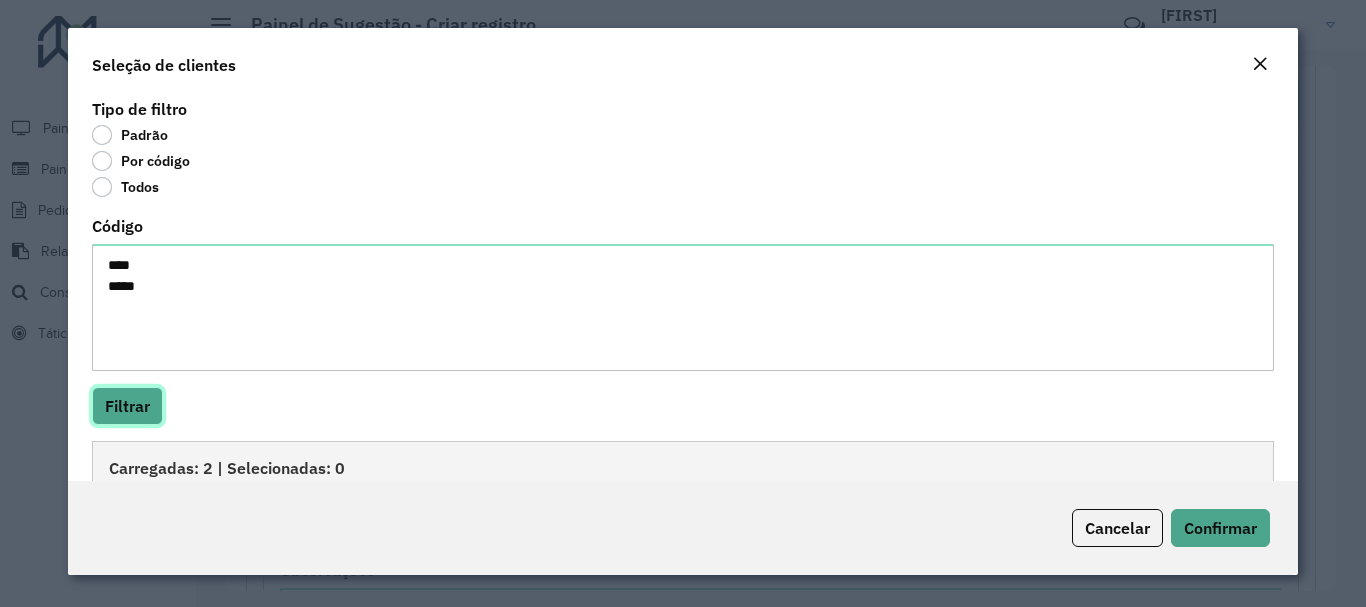 scroll, scrollTop: 163, scrollLeft: 0, axis: vertical 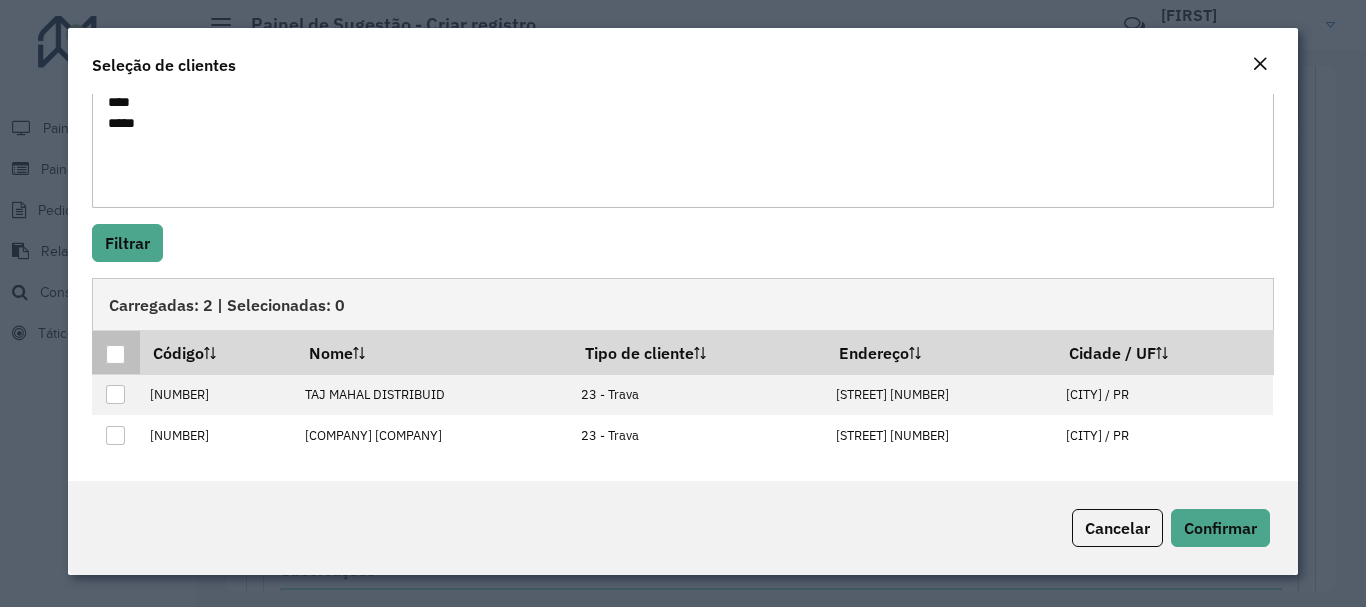 click at bounding box center [115, 354] 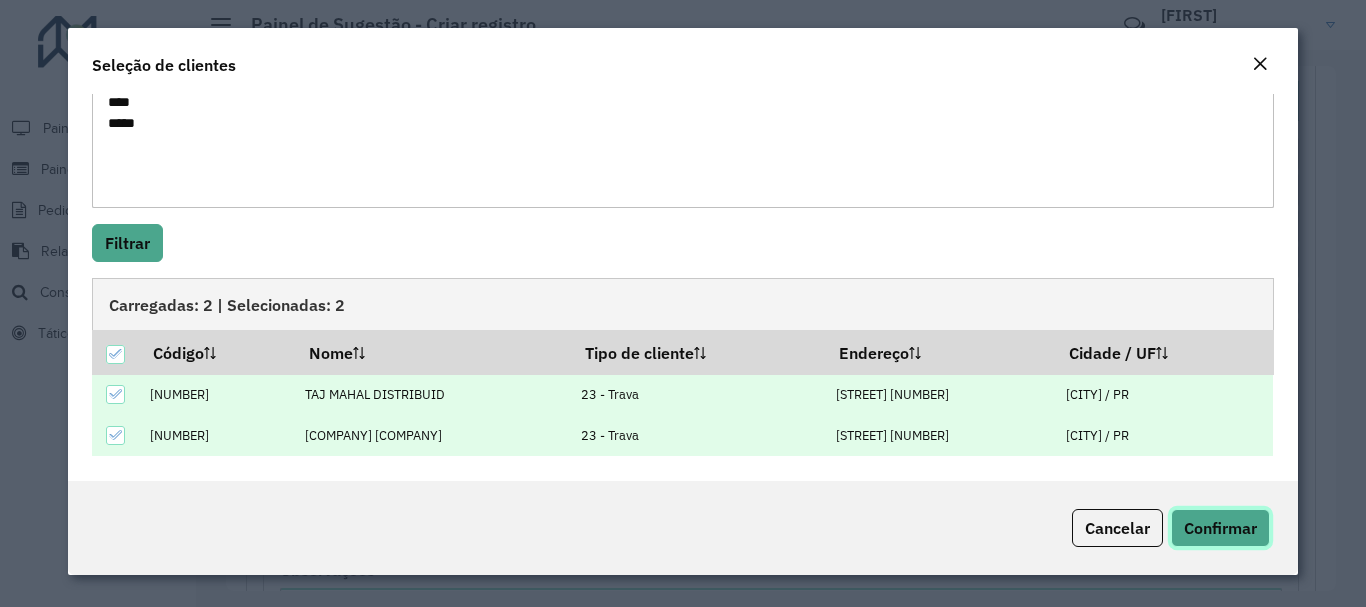 click on "Confirmar" 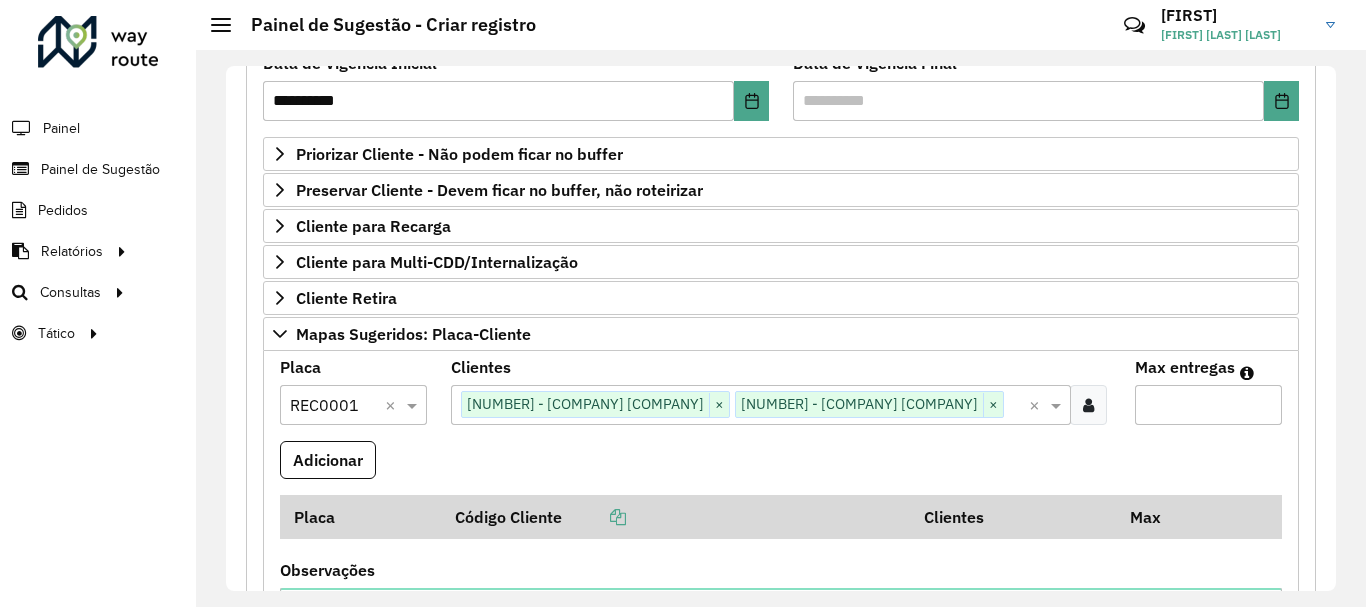 click on "Max entregas" at bounding box center (1208, 405) 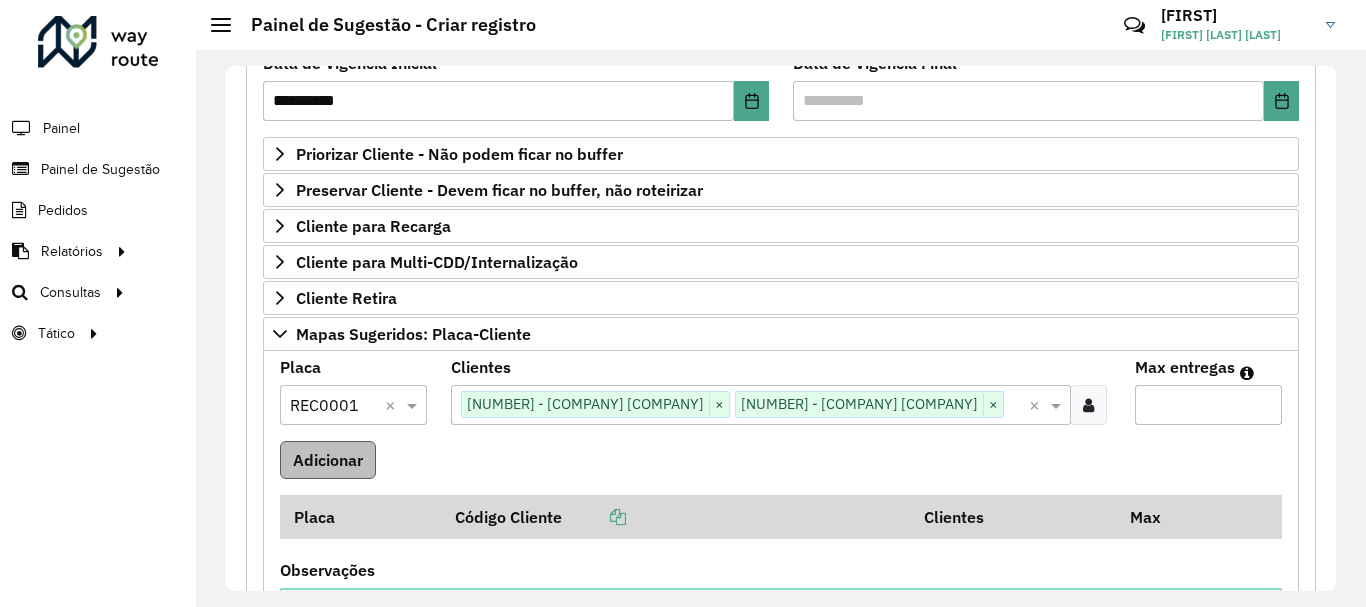 type on "*" 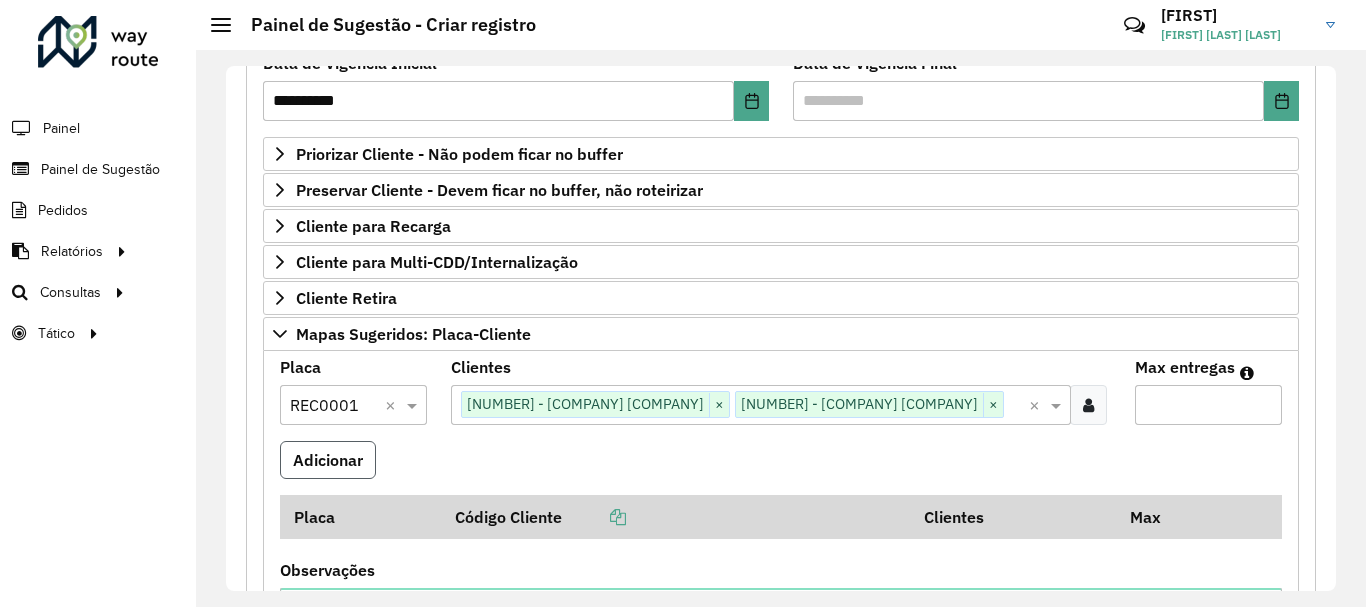 click on "Adicionar" at bounding box center [328, 460] 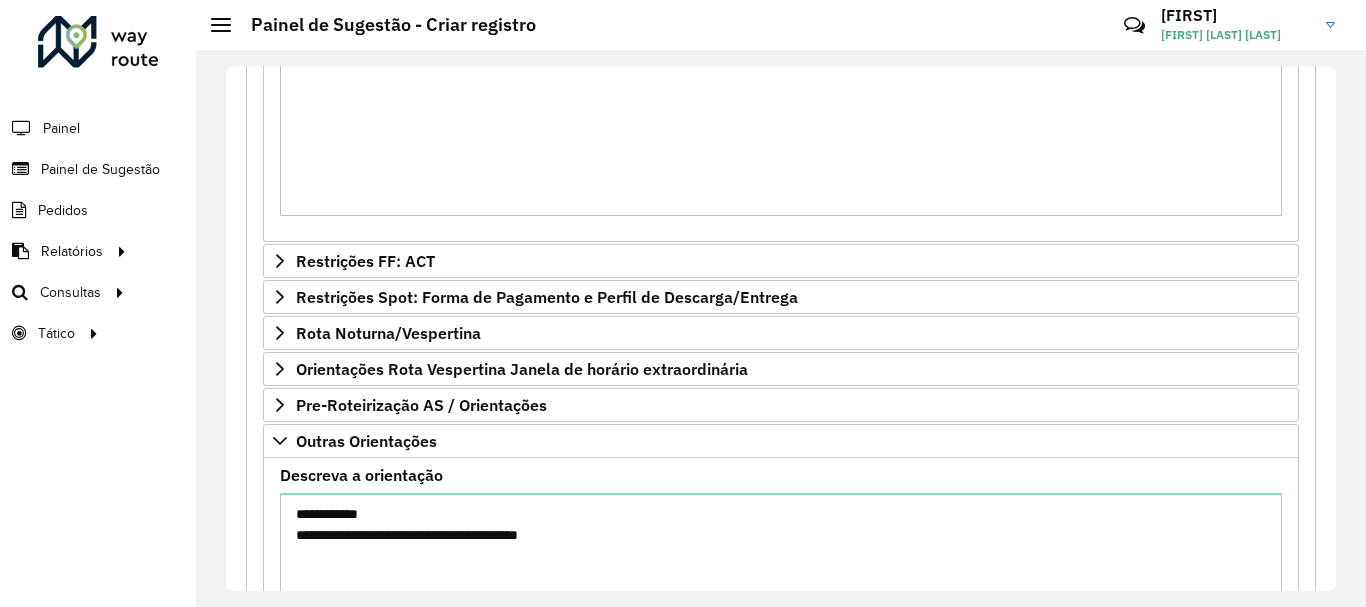 scroll, scrollTop: 1111, scrollLeft: 0, axis: vertical 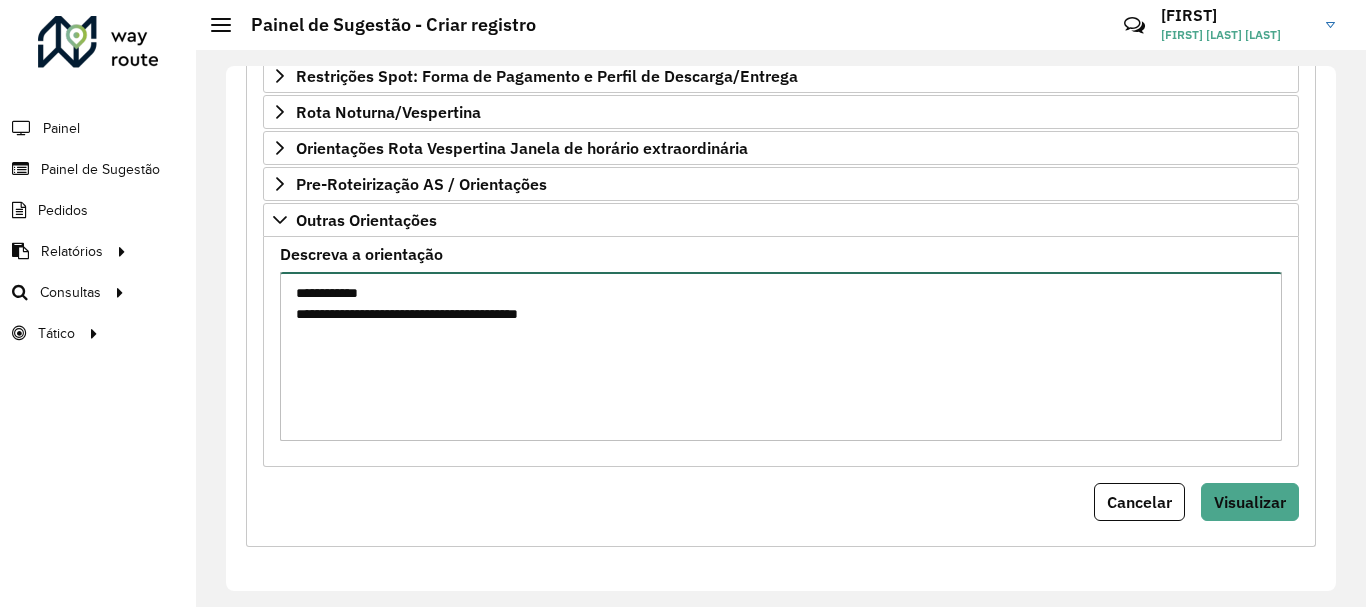 click on "**********" at bounding box center [781, 356] 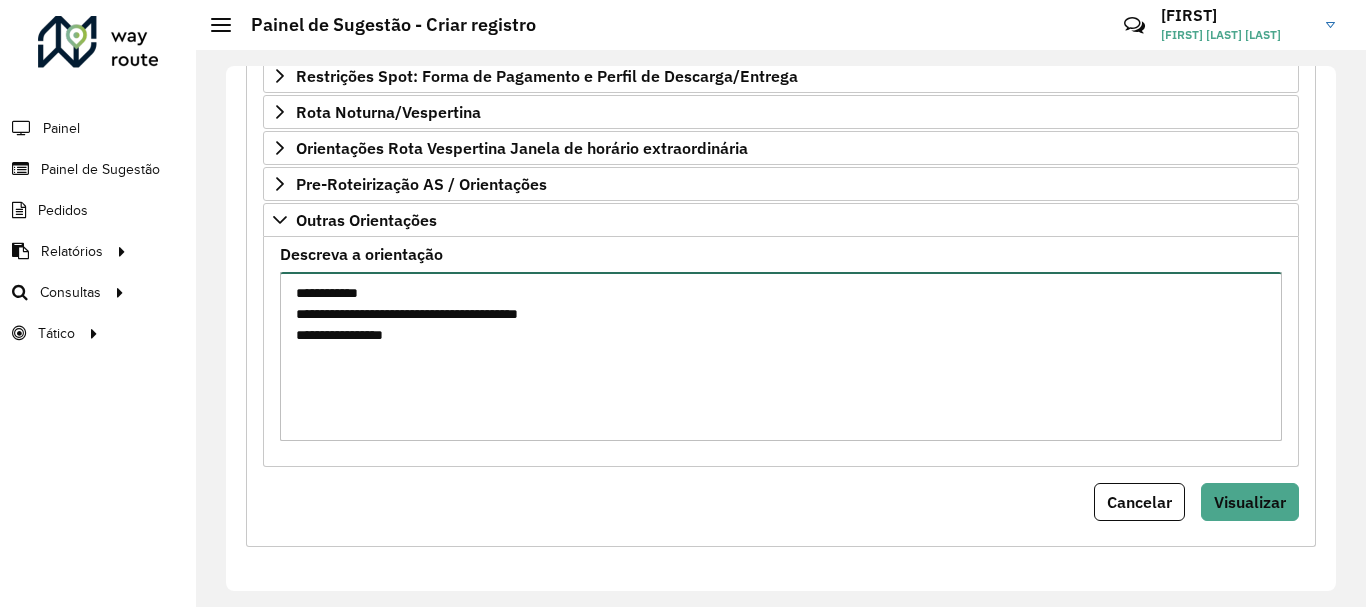 drag, startPoint x: 520, startPoint y: 346, endPoint x: 299, endPoint y: 342, distance: 221.0362 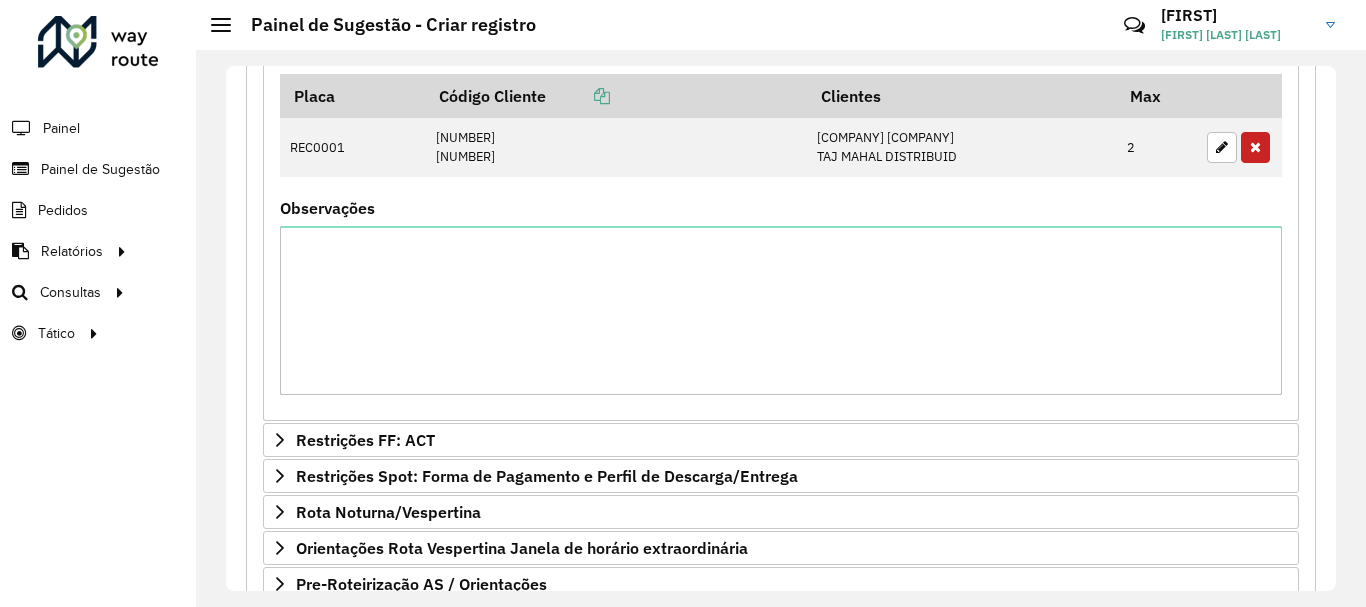 type on "**********" 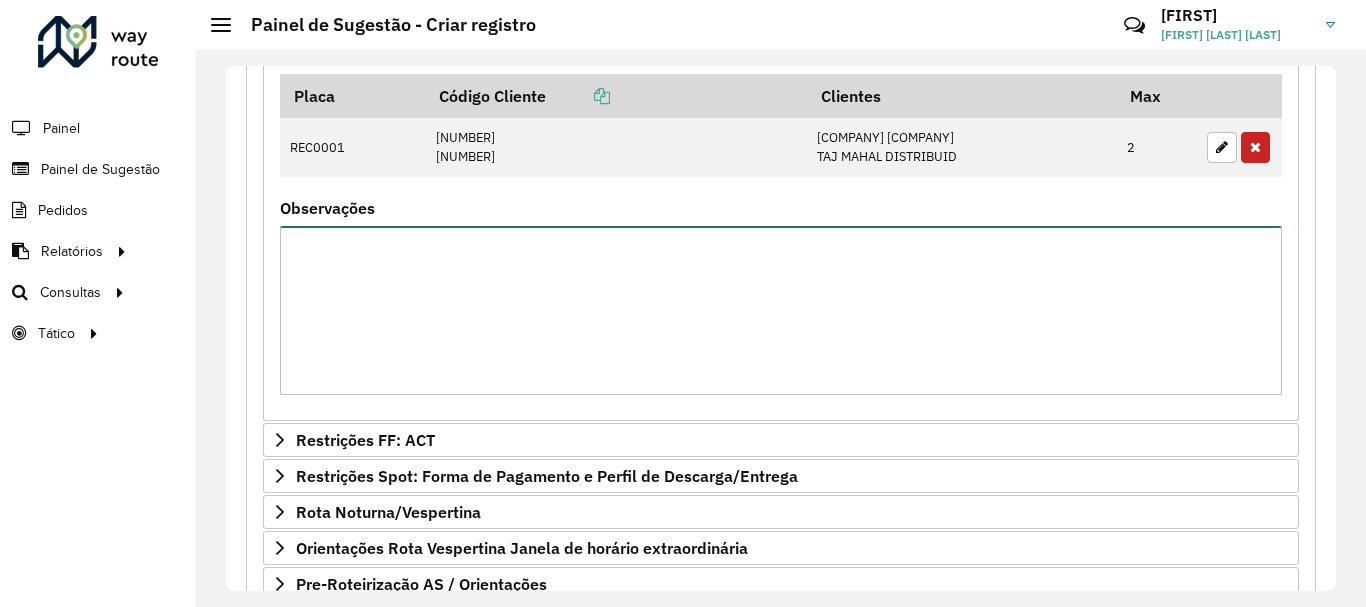 click on "Observações" at bounding box center [781, 310] 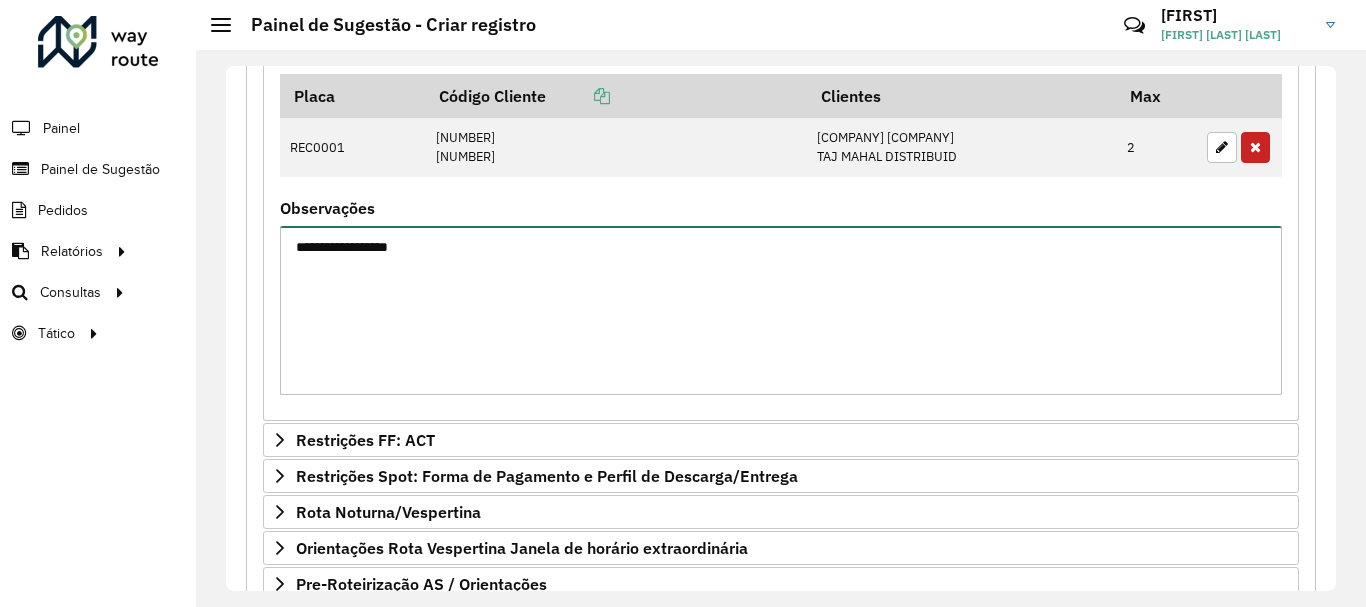 scroll, scrollTop: 1111, scrollLeft: 0, axis: vertical 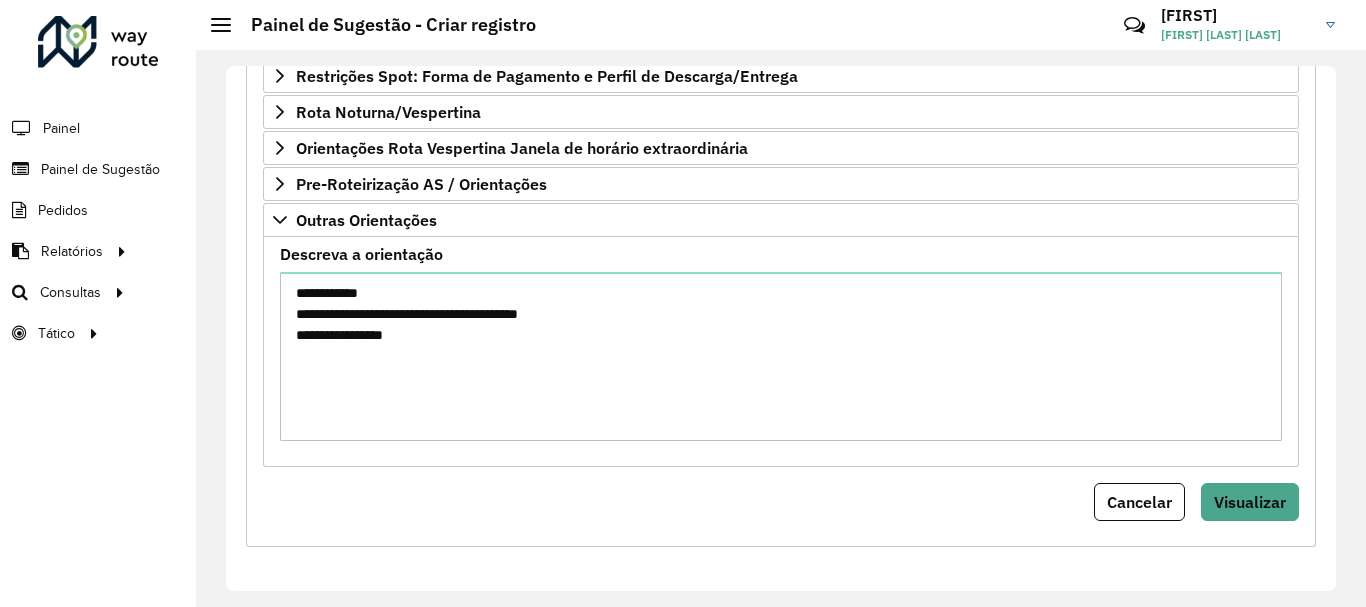 type on "**********" 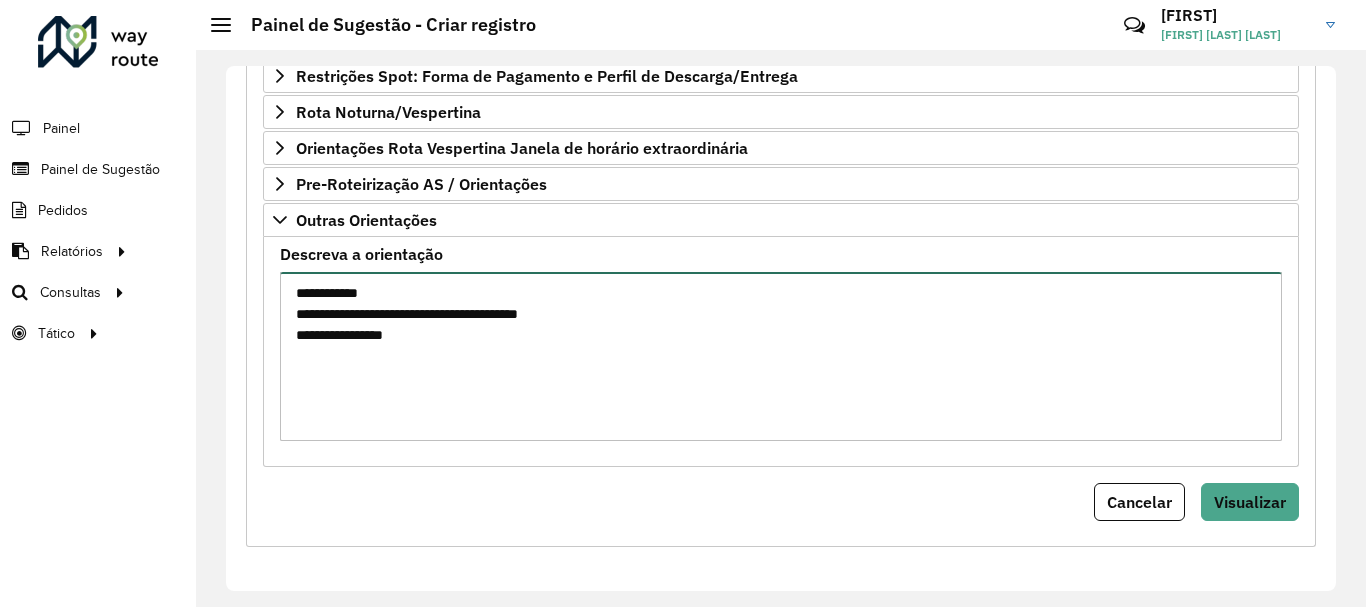 click on "**********" at bounding box center (781, 356) 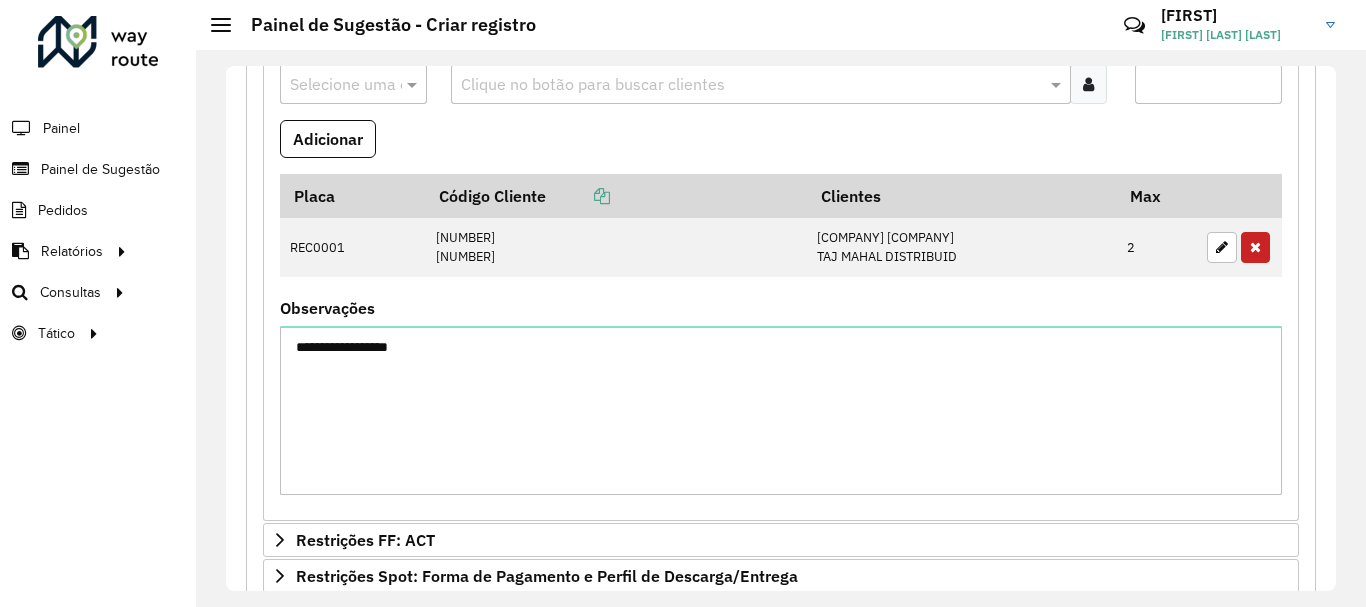 scroll, scrollTop: 111, scrollLeft: 0, axis: vertical 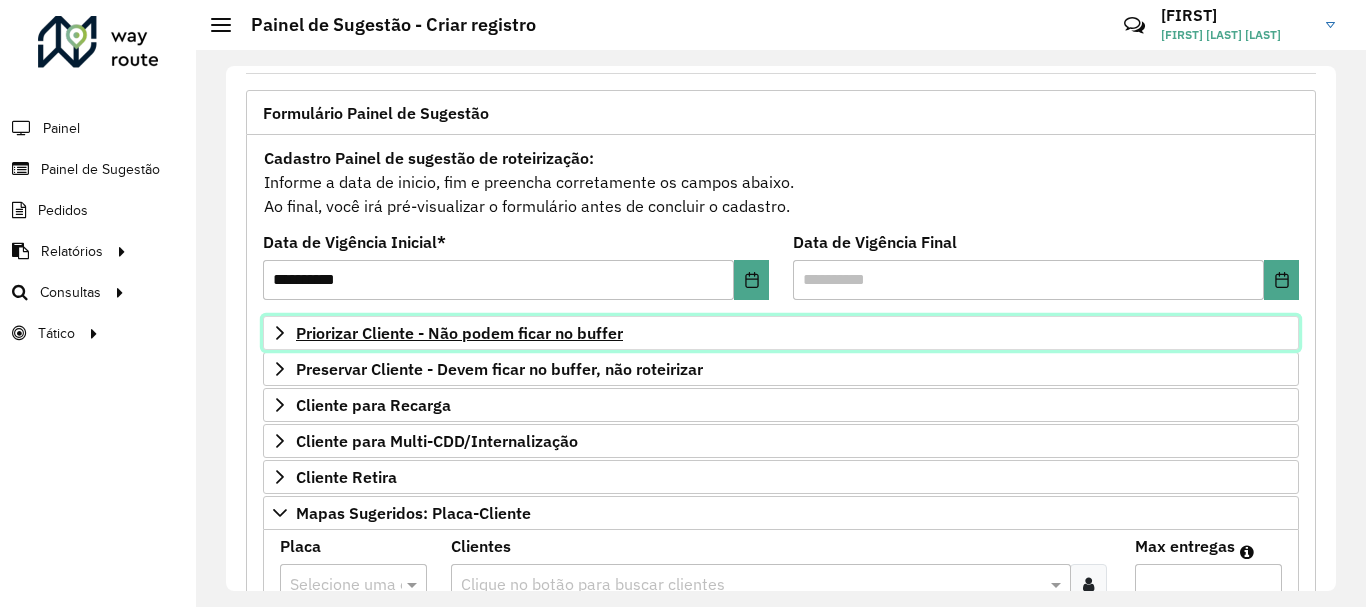 click on "Priorizar Cliente - Não podem ficar no buffer" at bounding box center (459, 333) 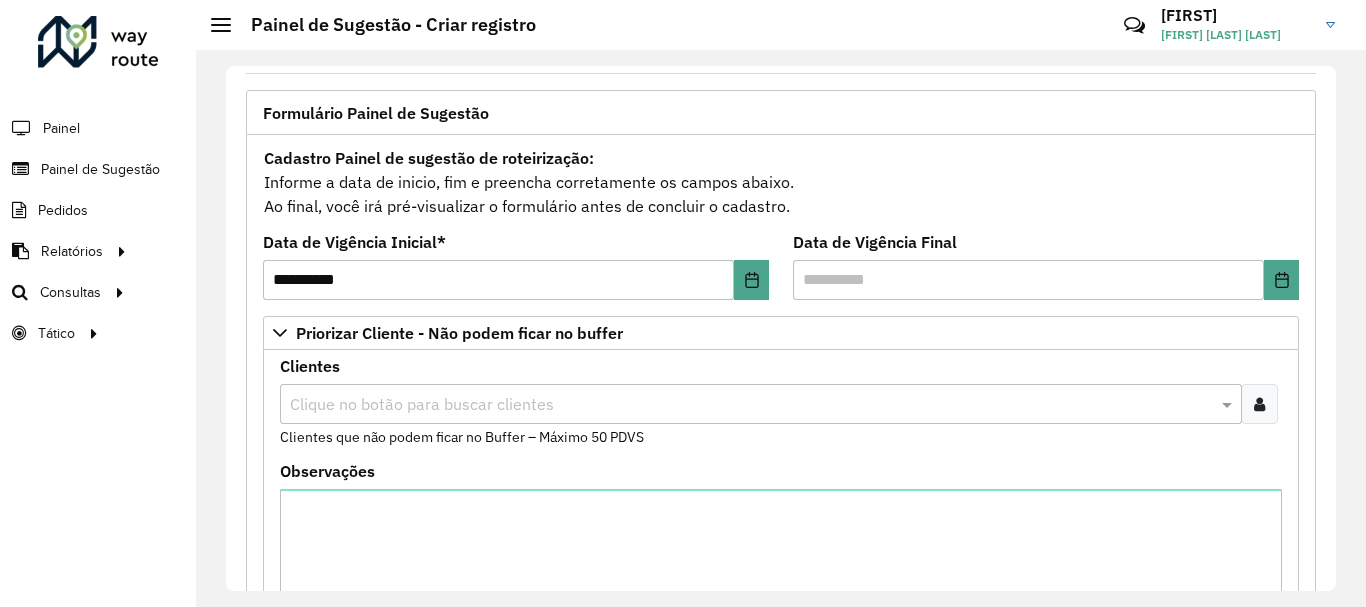 click at bounding box center [1259, 404] 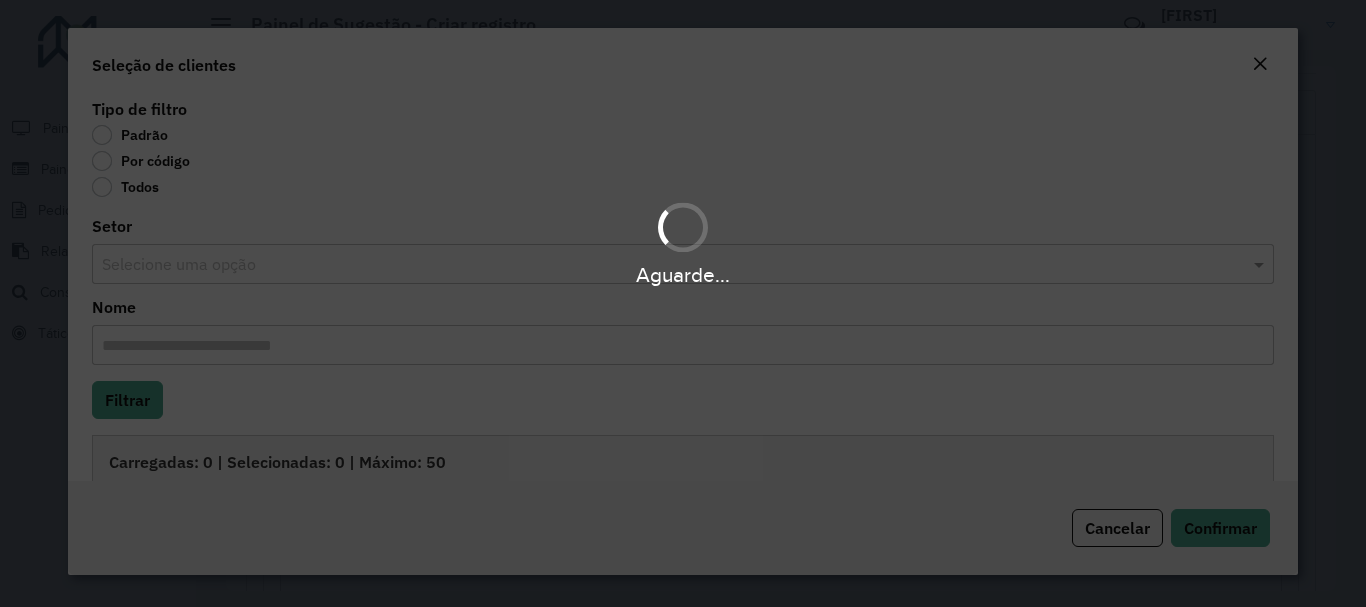 click on "Por código" 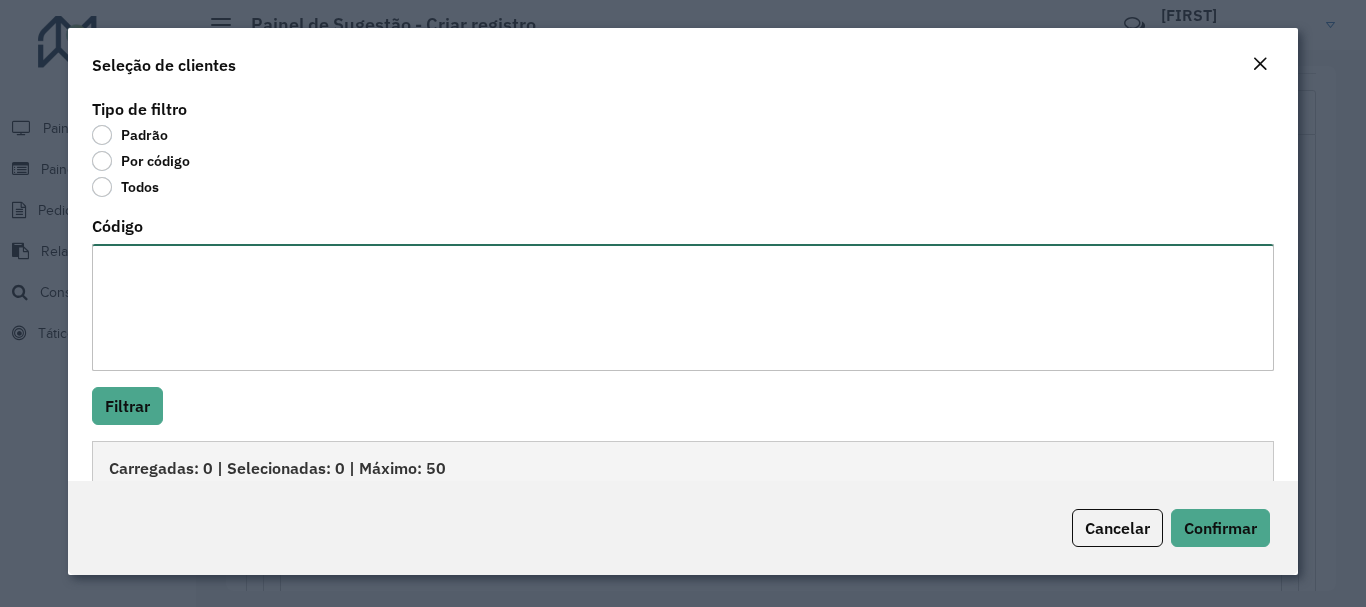 click on "Código" at bounding box center [682, 307] 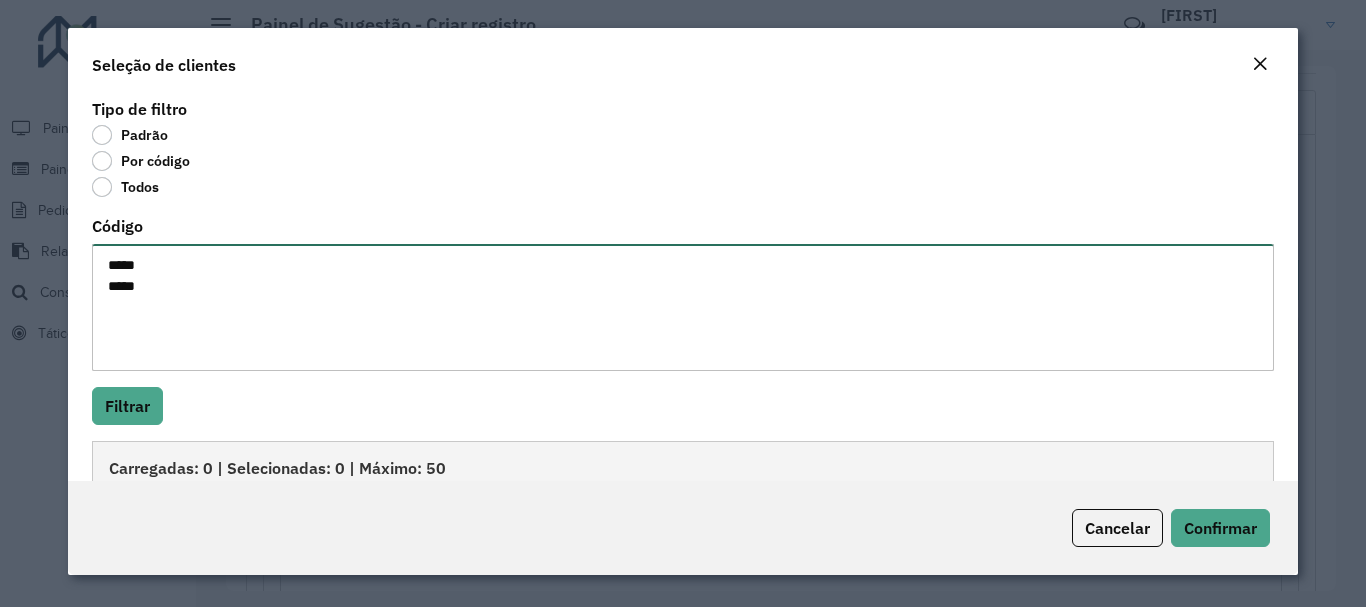 paste on "****" 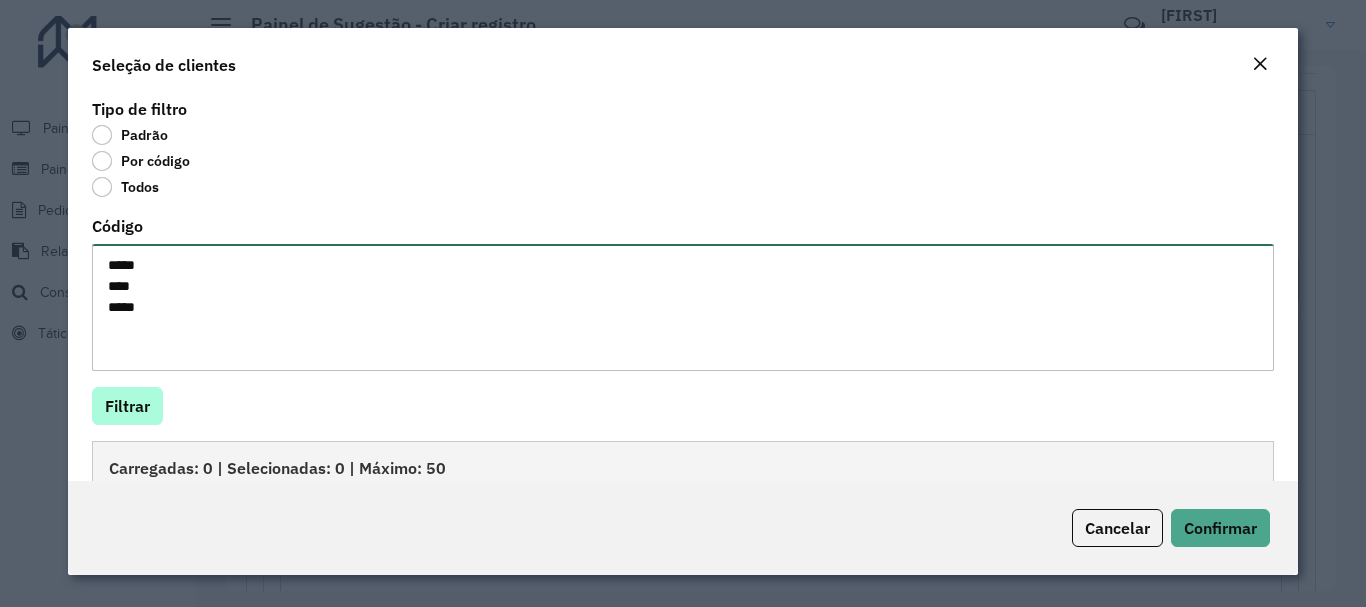 type on "*****
****
****" 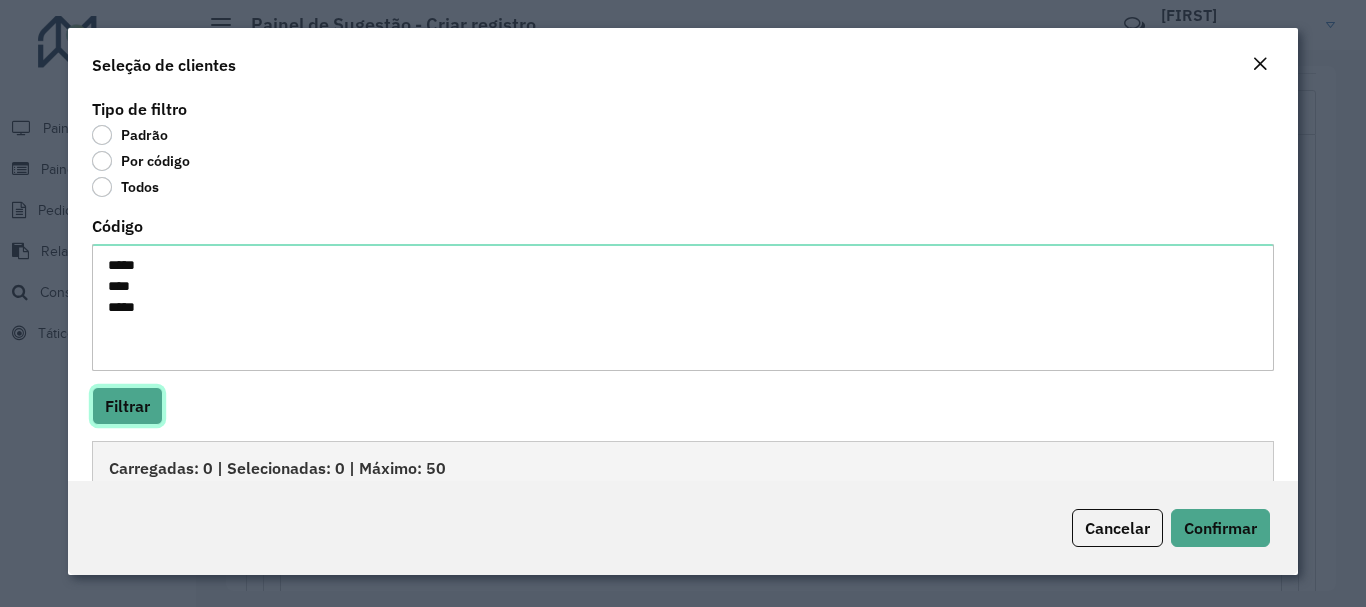 click on "Filtrar" 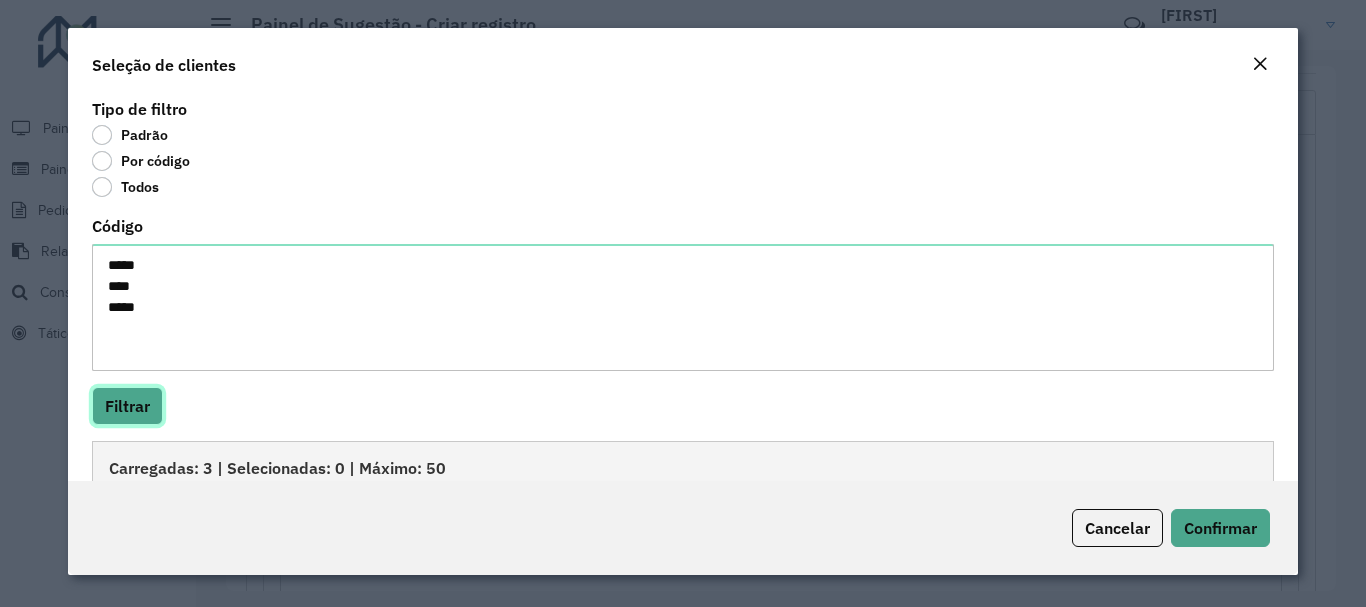 scroll, scrollTop: 204, scrollLeft: 0, axis: vertical 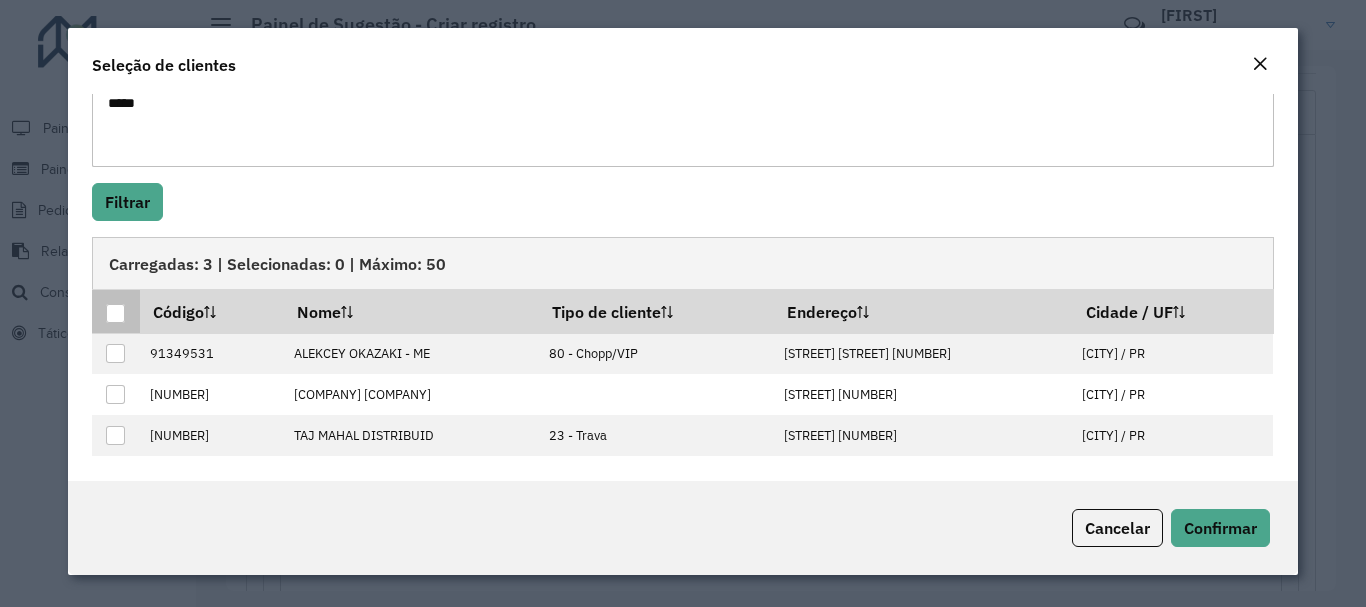 click at bounding box center (115, 311) 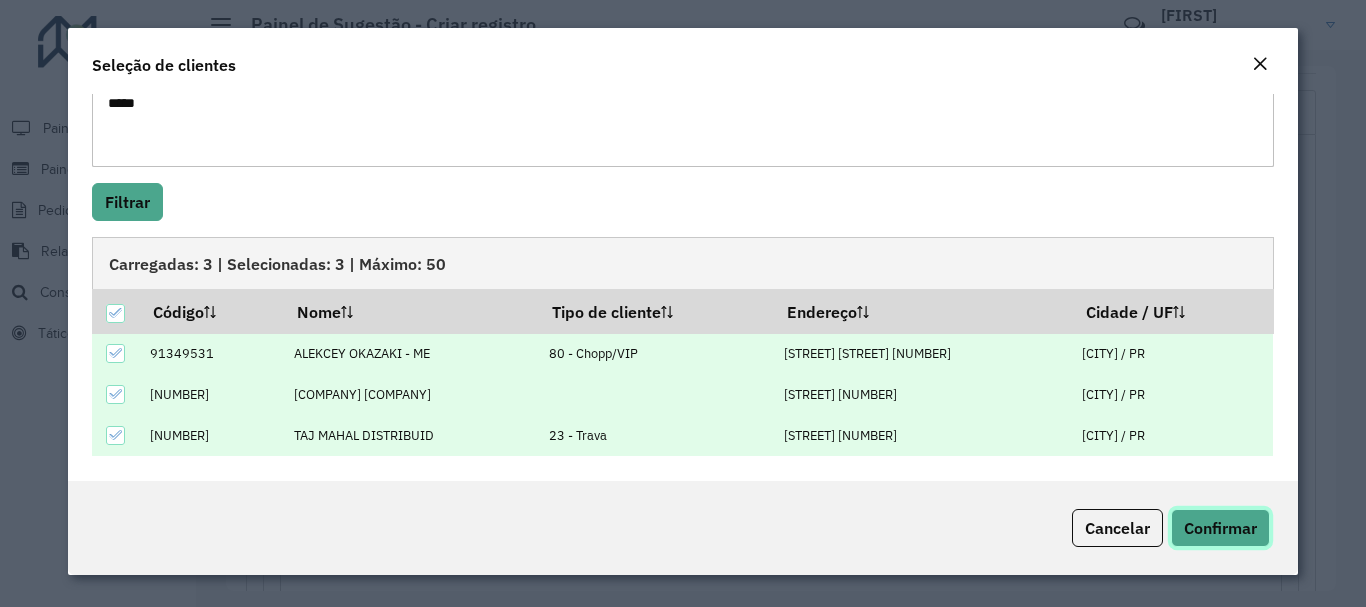 click on "Confirmar" 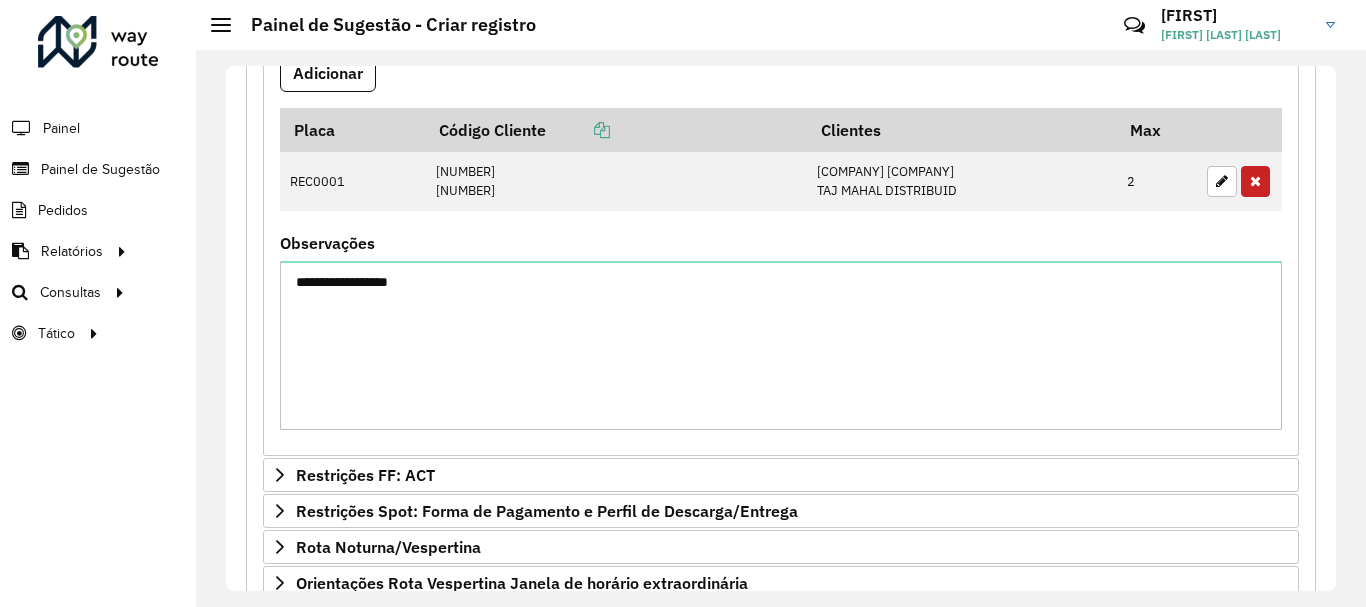 scroll, scrollTop: 1411, scrollLeft: 0, axis: vertical 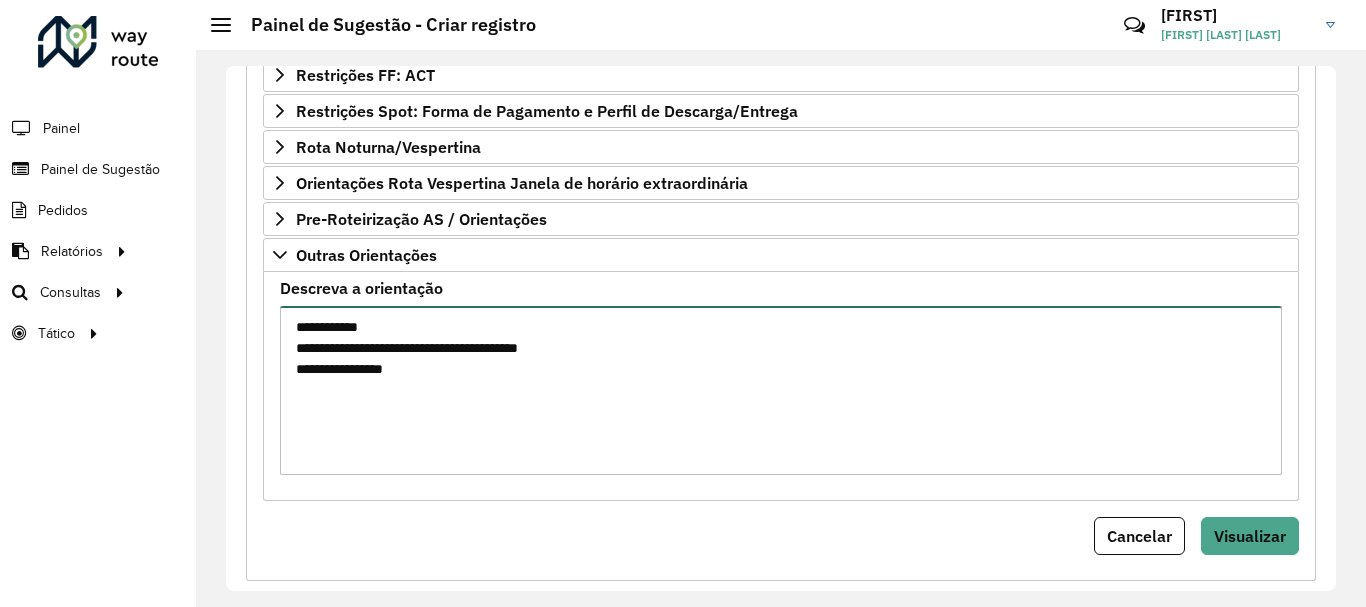click on "**********" at bounding box center [781, 390] 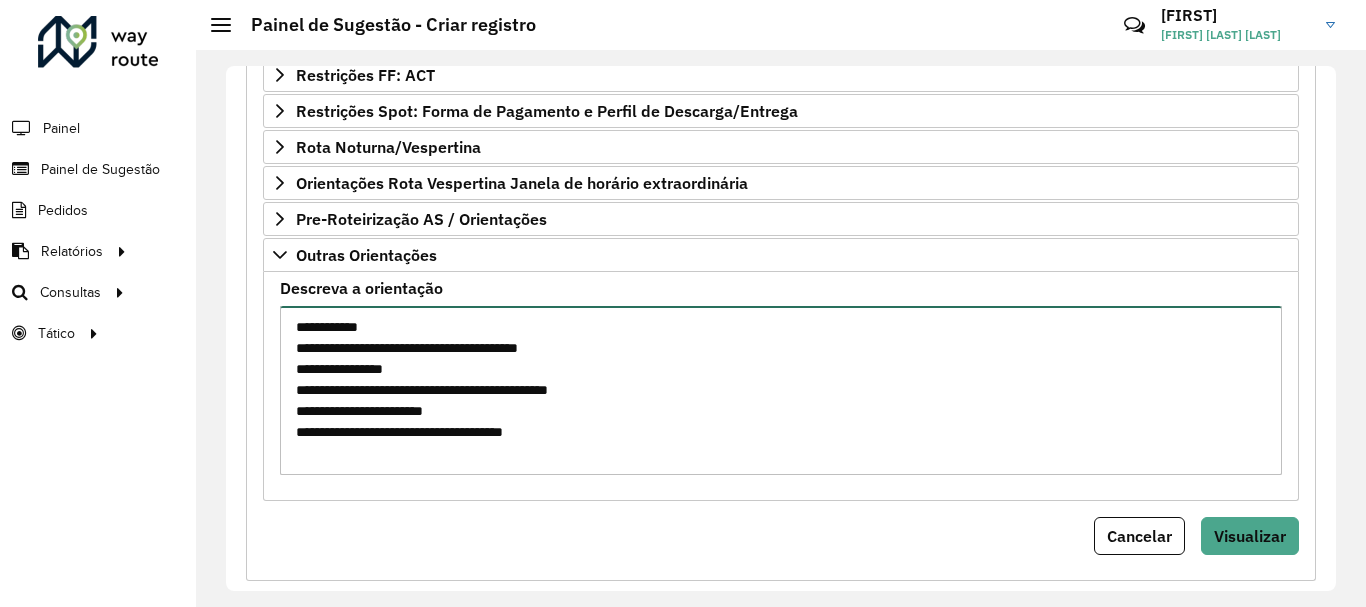 type on "**********" 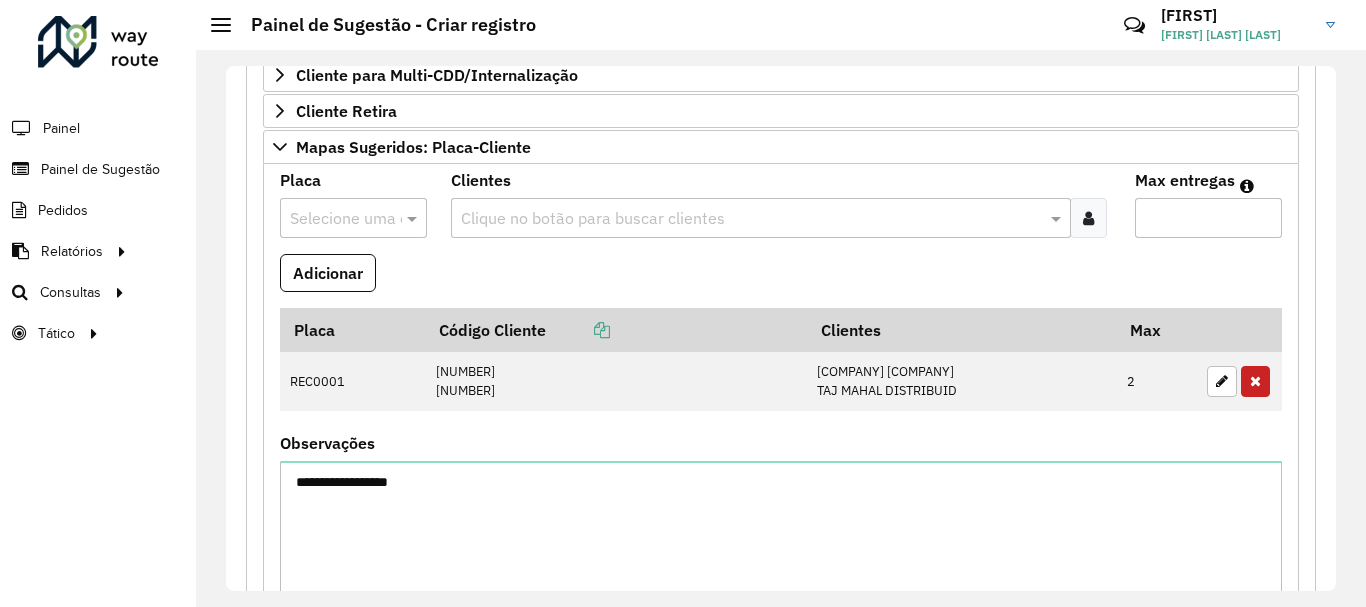 scroll, scrollTop: 311, scrollLeft: 0, axis: vertical 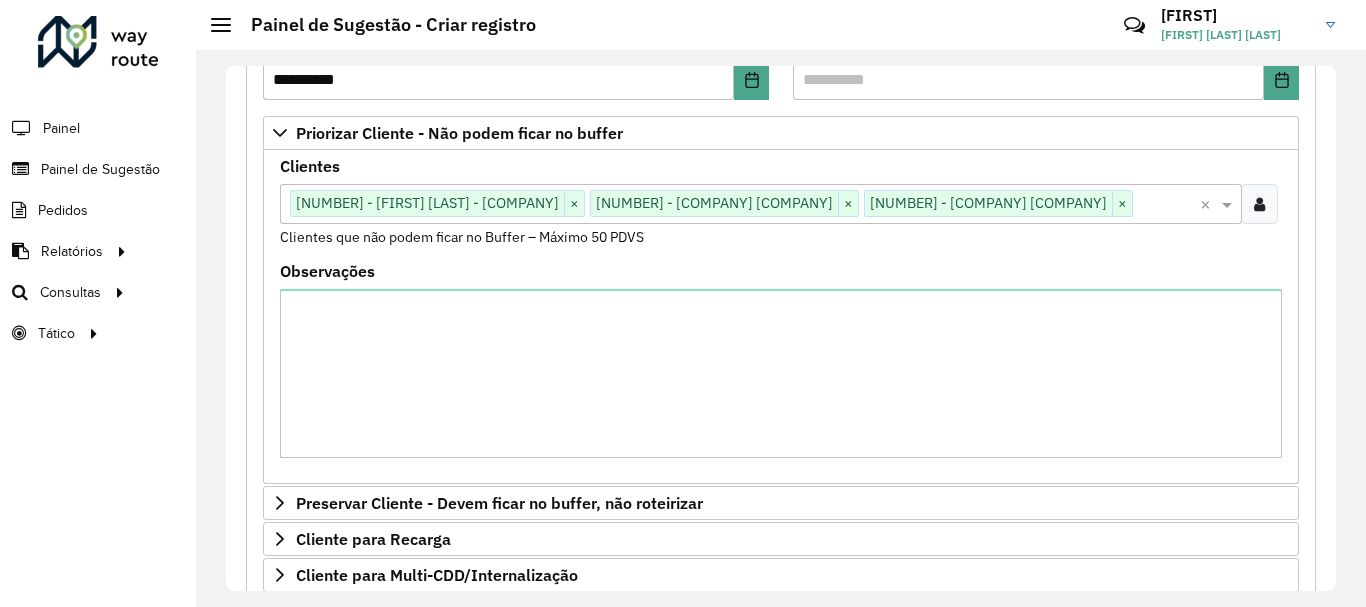 click at bounding box center (1259, 204) 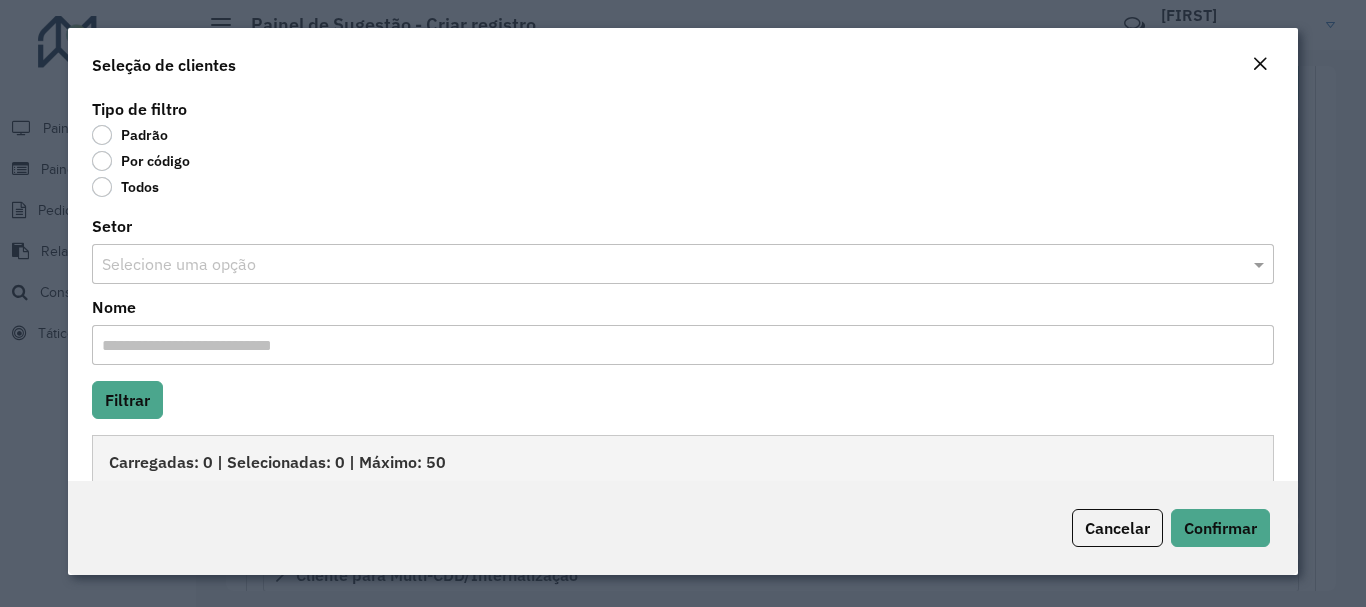 click on "Por código" 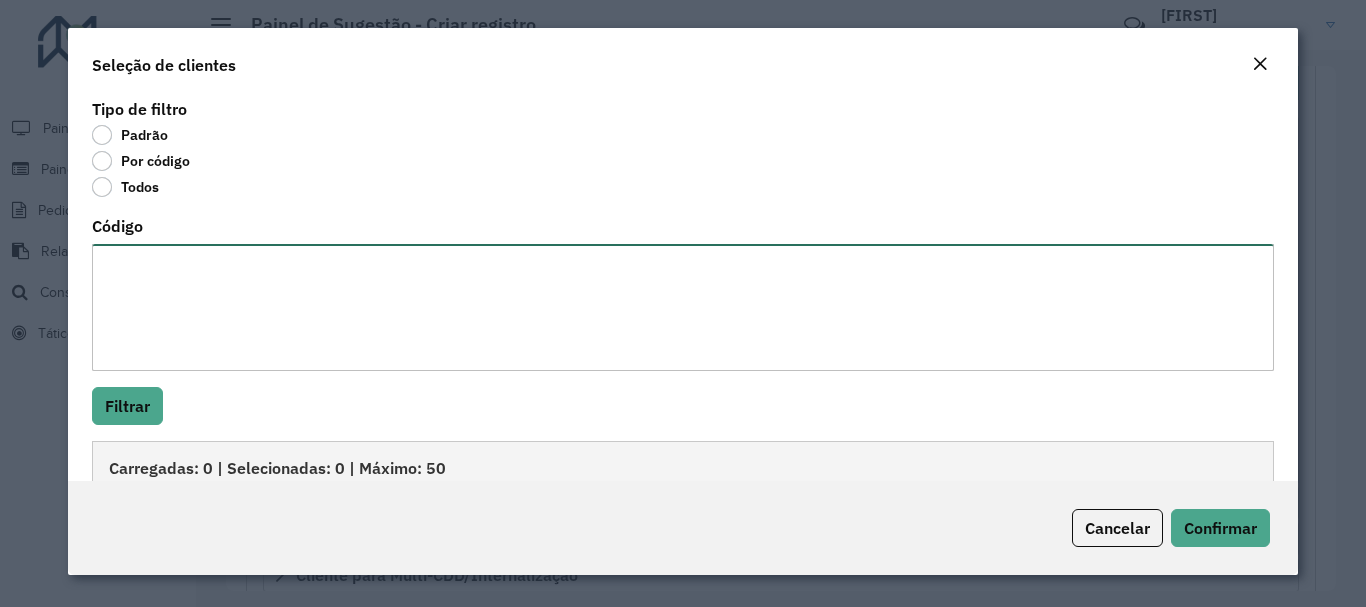 click on "Código" at bounding box center (682, 307) 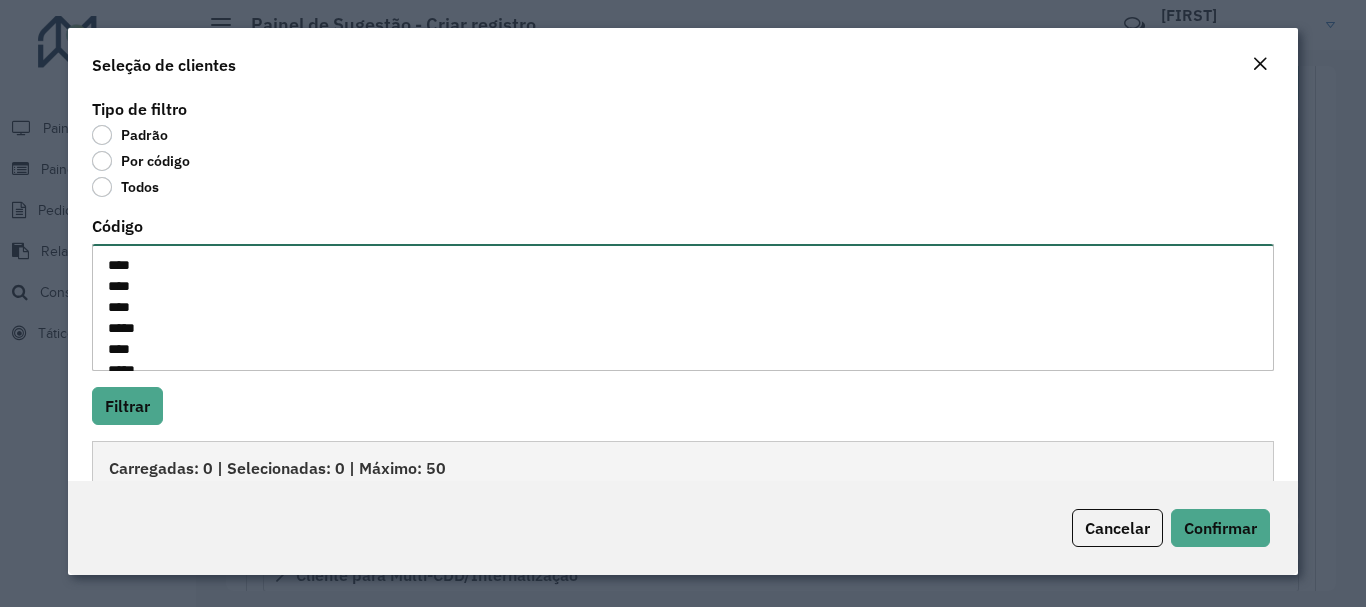 scroll, scrollTop: 113, scrollLeft: 0, axis: vertical 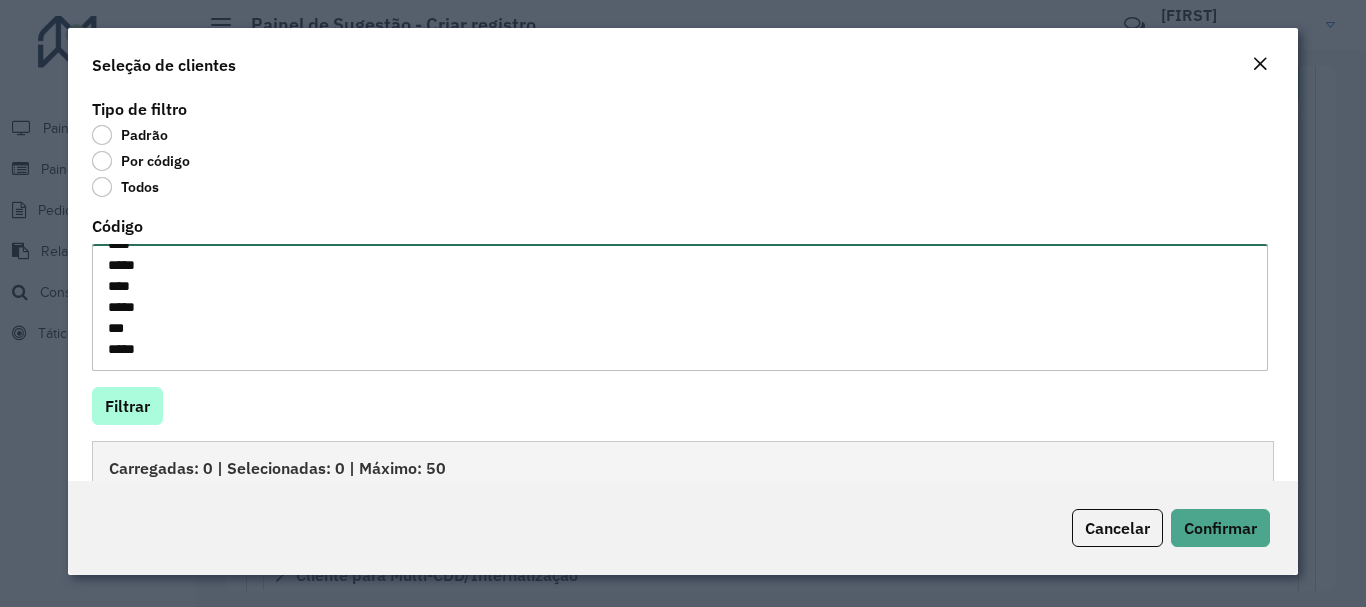type on "****
****
****
*****
****
*****
****
*****
***
****" 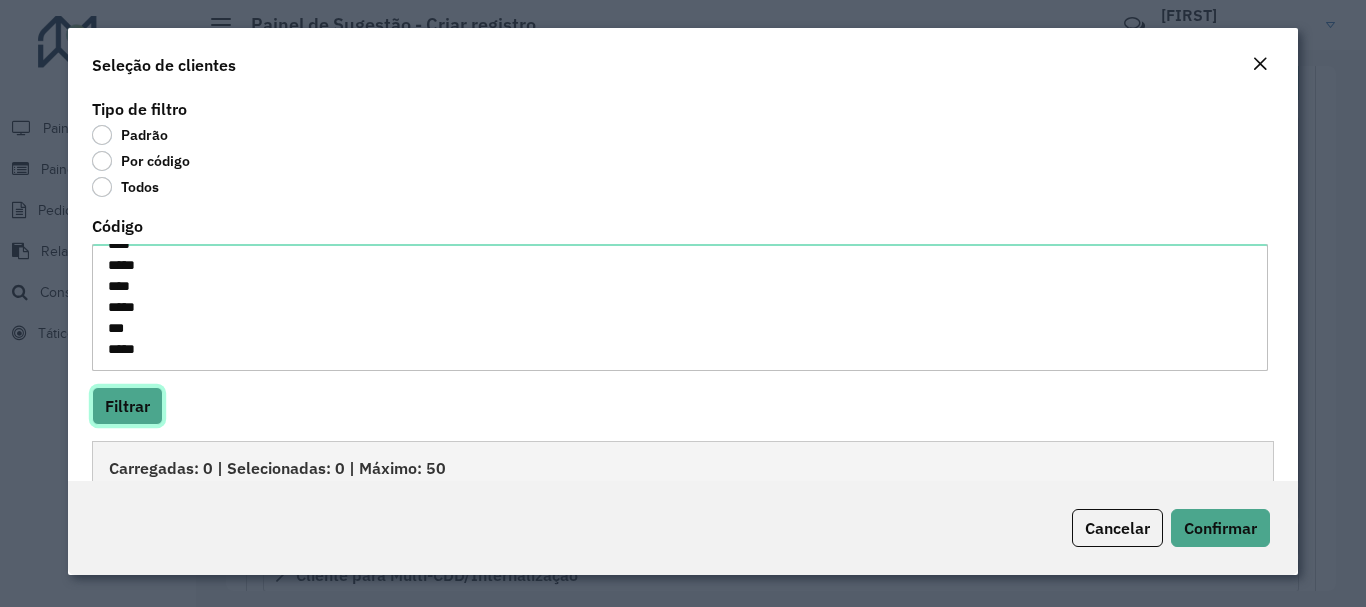 click on "Filtrar" 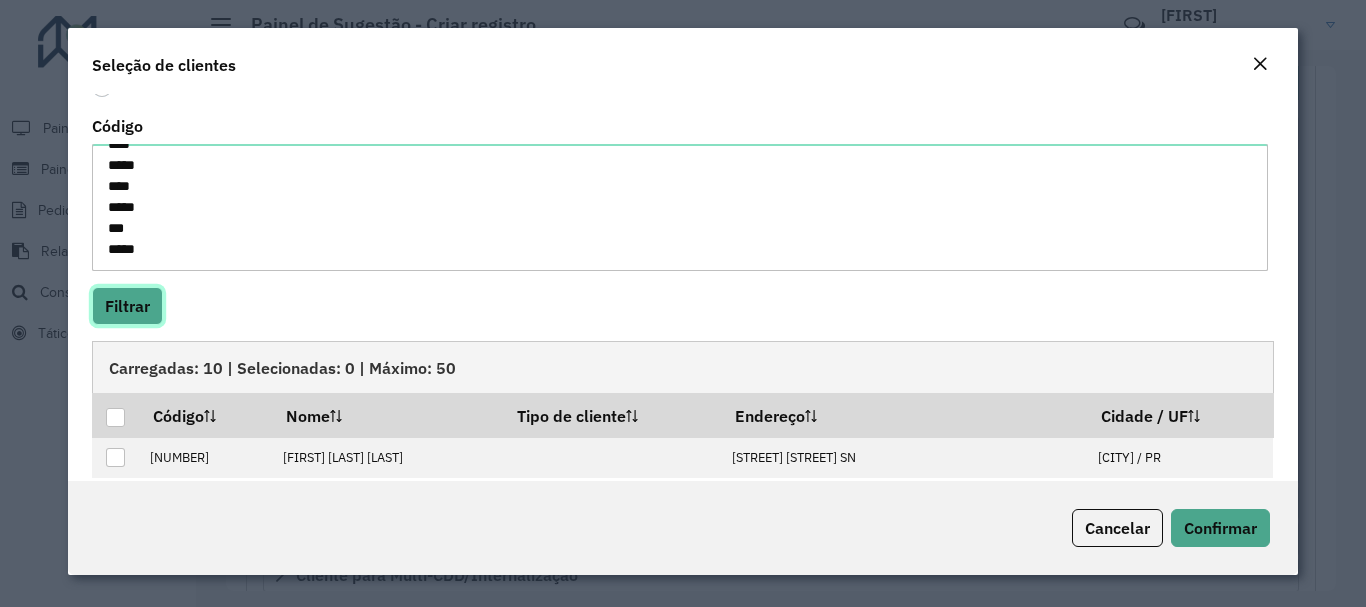 scroll, scrollTop: 200, scrollLeft: 0, axis: vertical 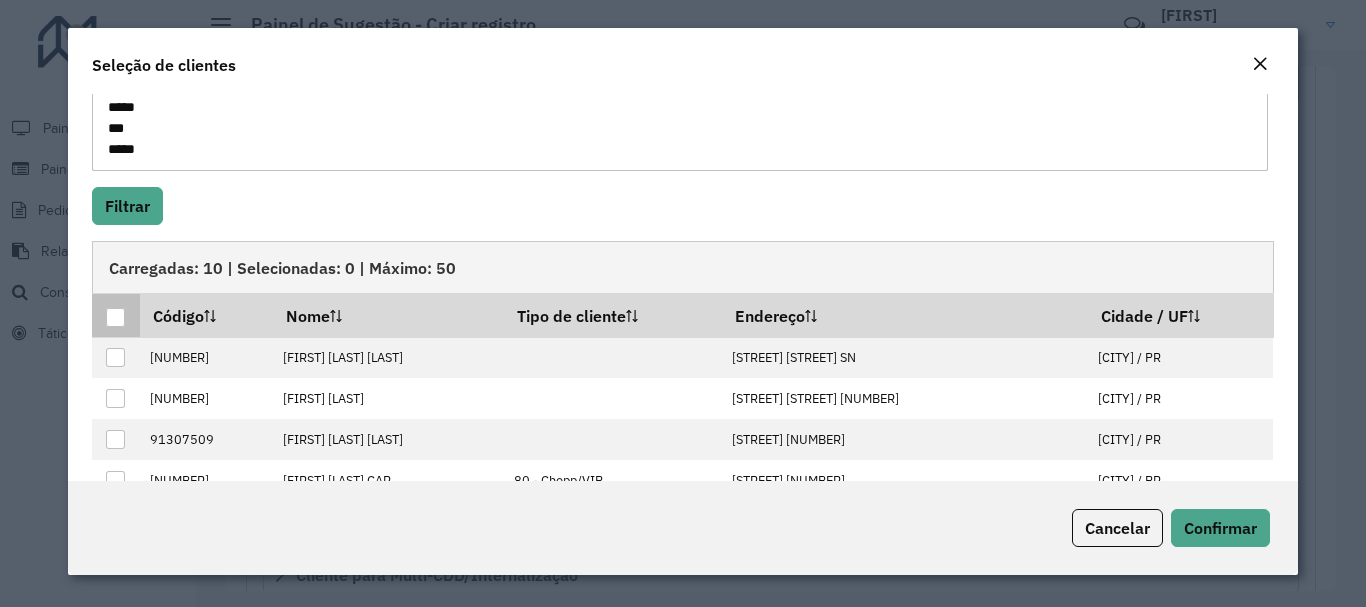 click at bounding box center (115, 317) 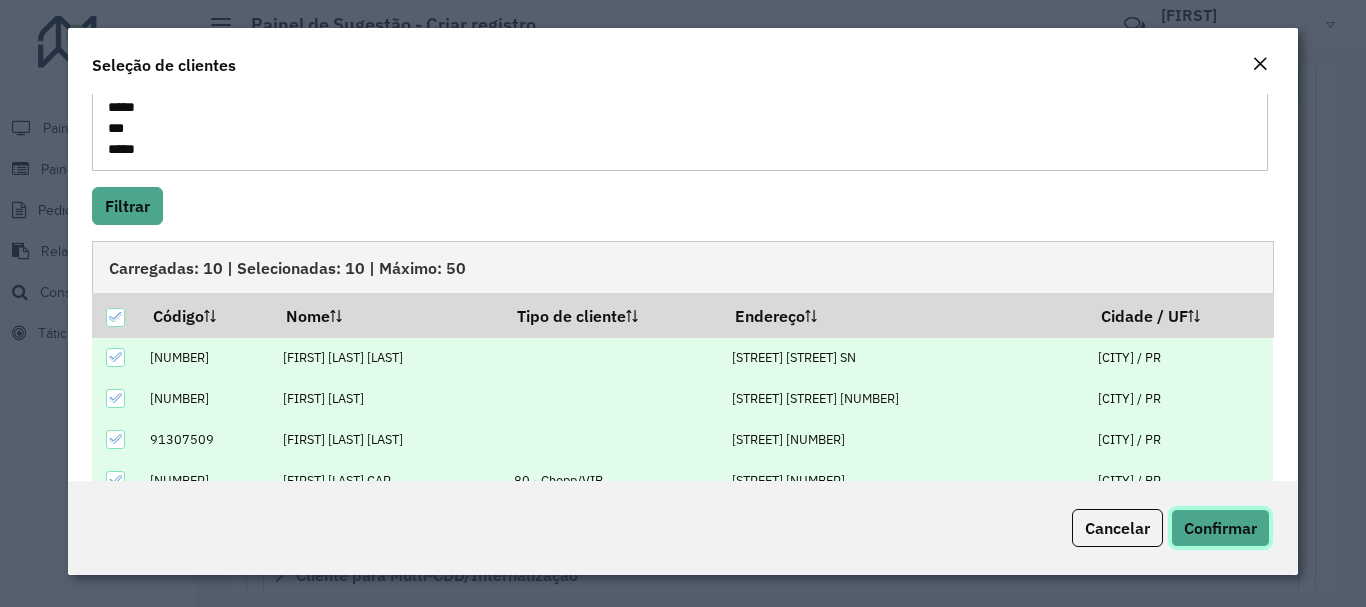 click on "Confirmar" 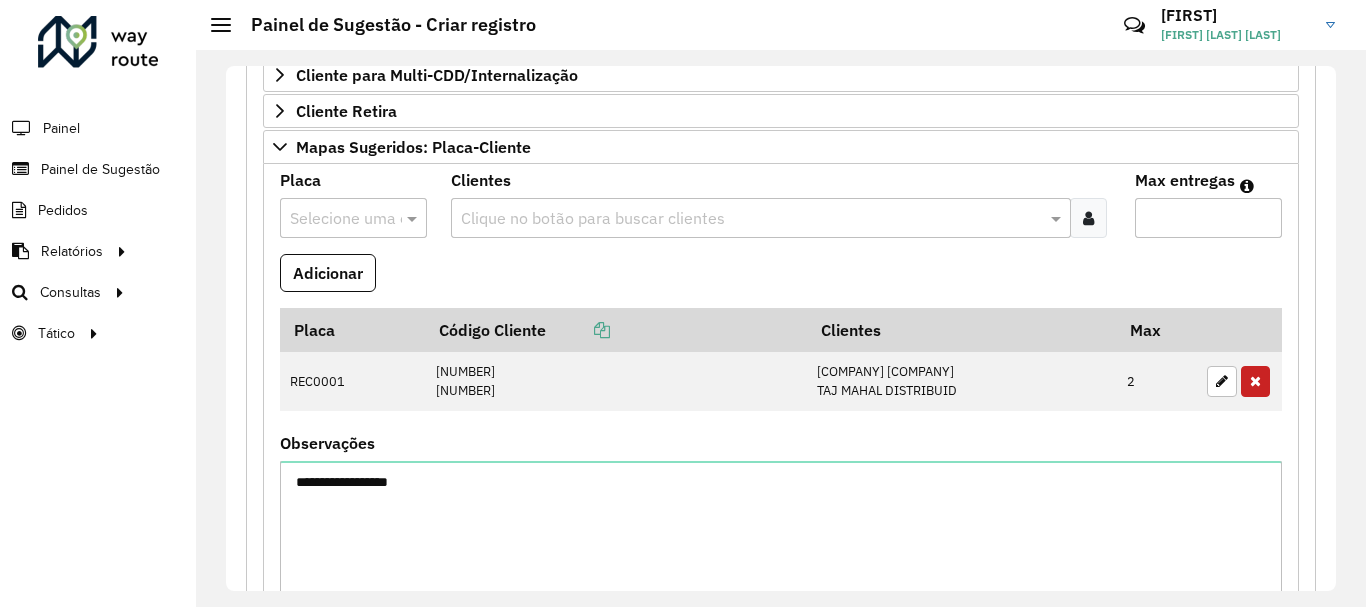 scroll, scrollTop: 1445, scrollLeft: 0, axis: vertical 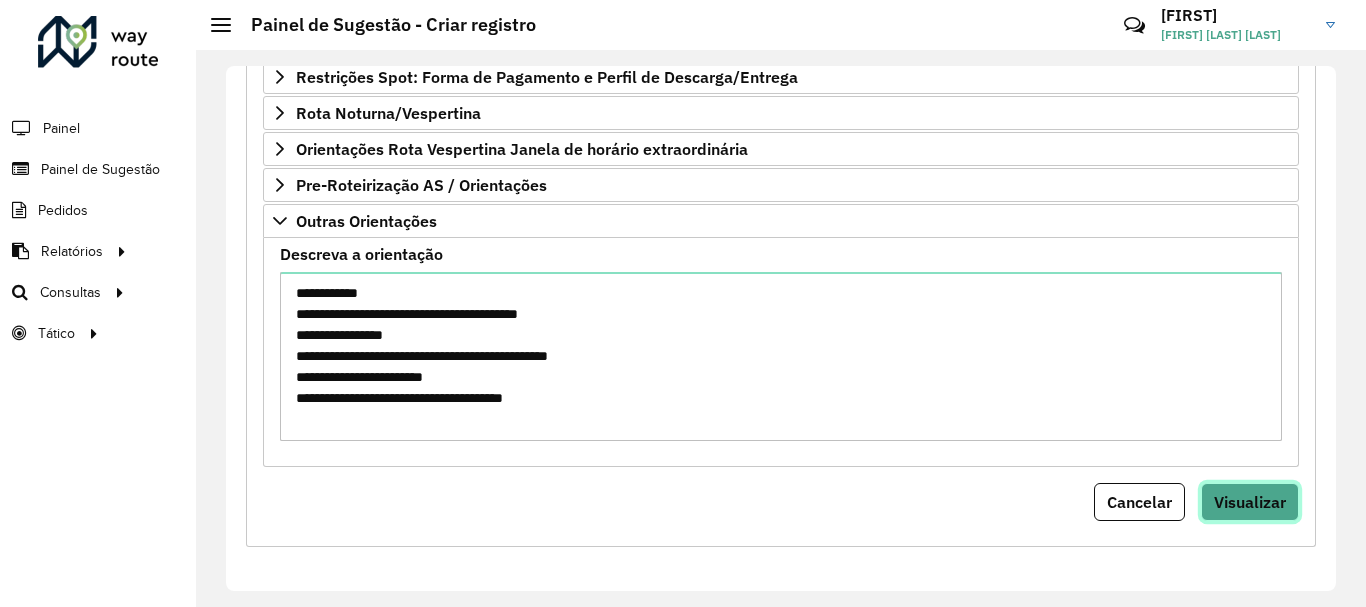 click on "Visualizar" at bounding box center [1250, 502] 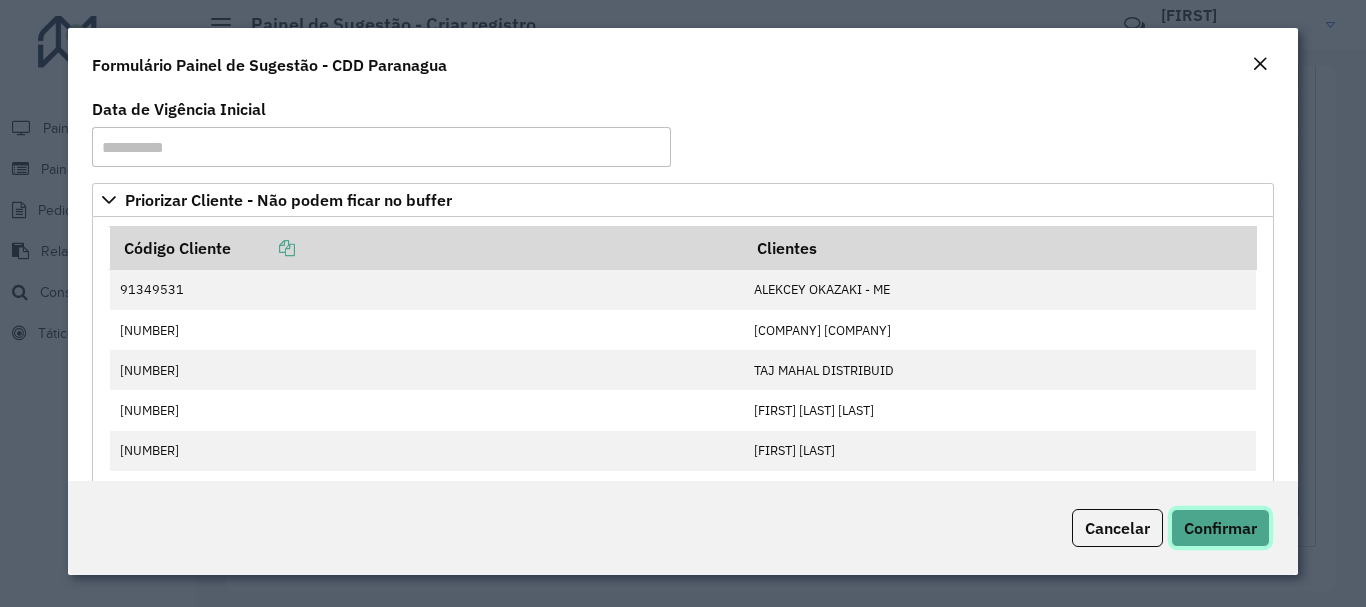click on "Confirmar" 